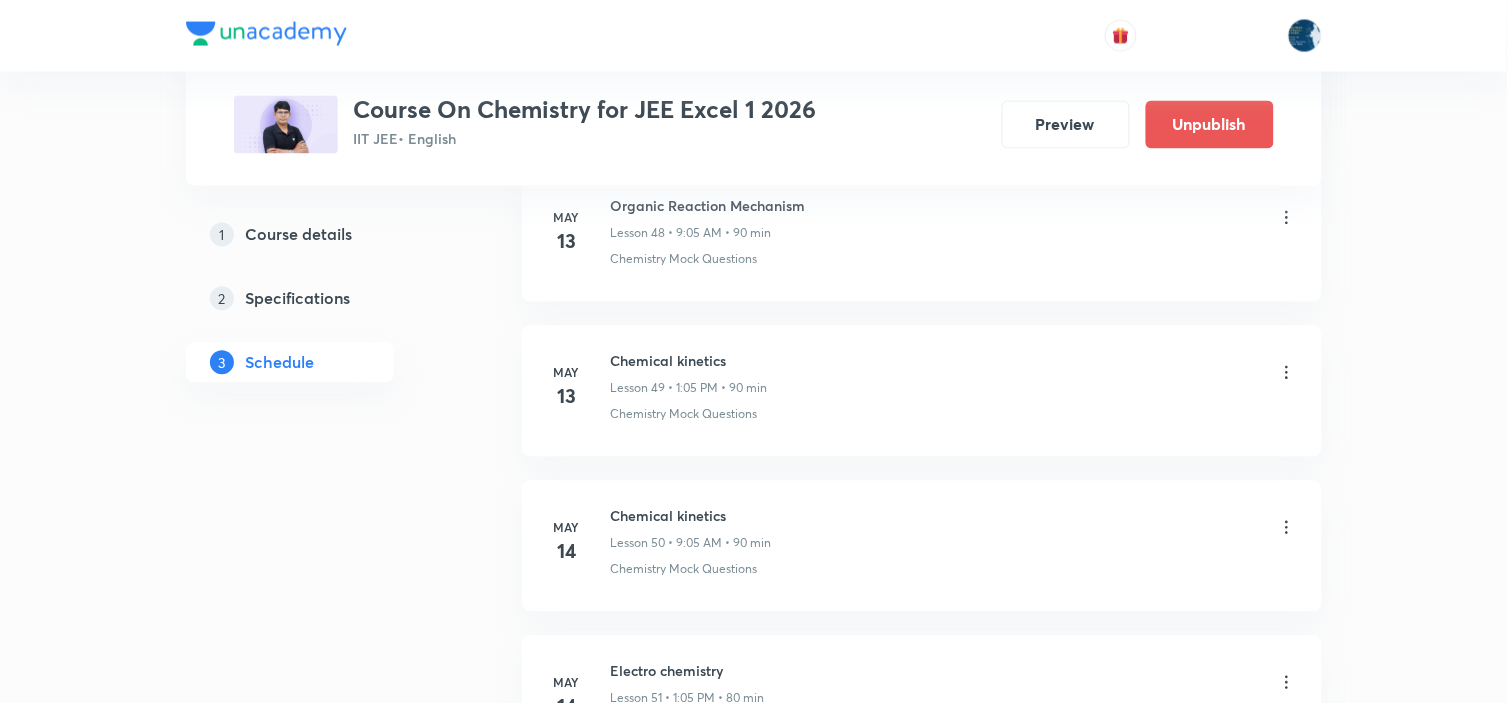 scroll, scrollTop: 0, scrollLeft: 0, axis: both 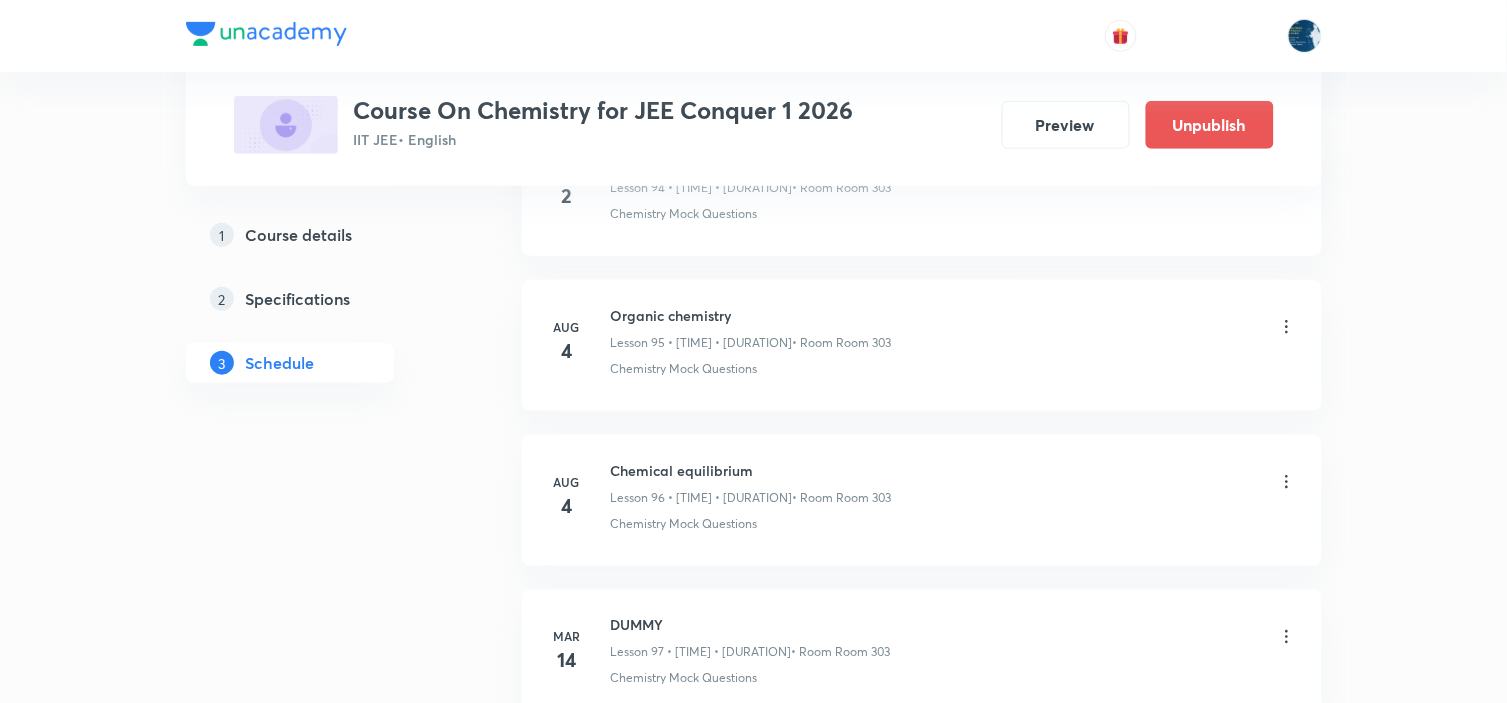 click 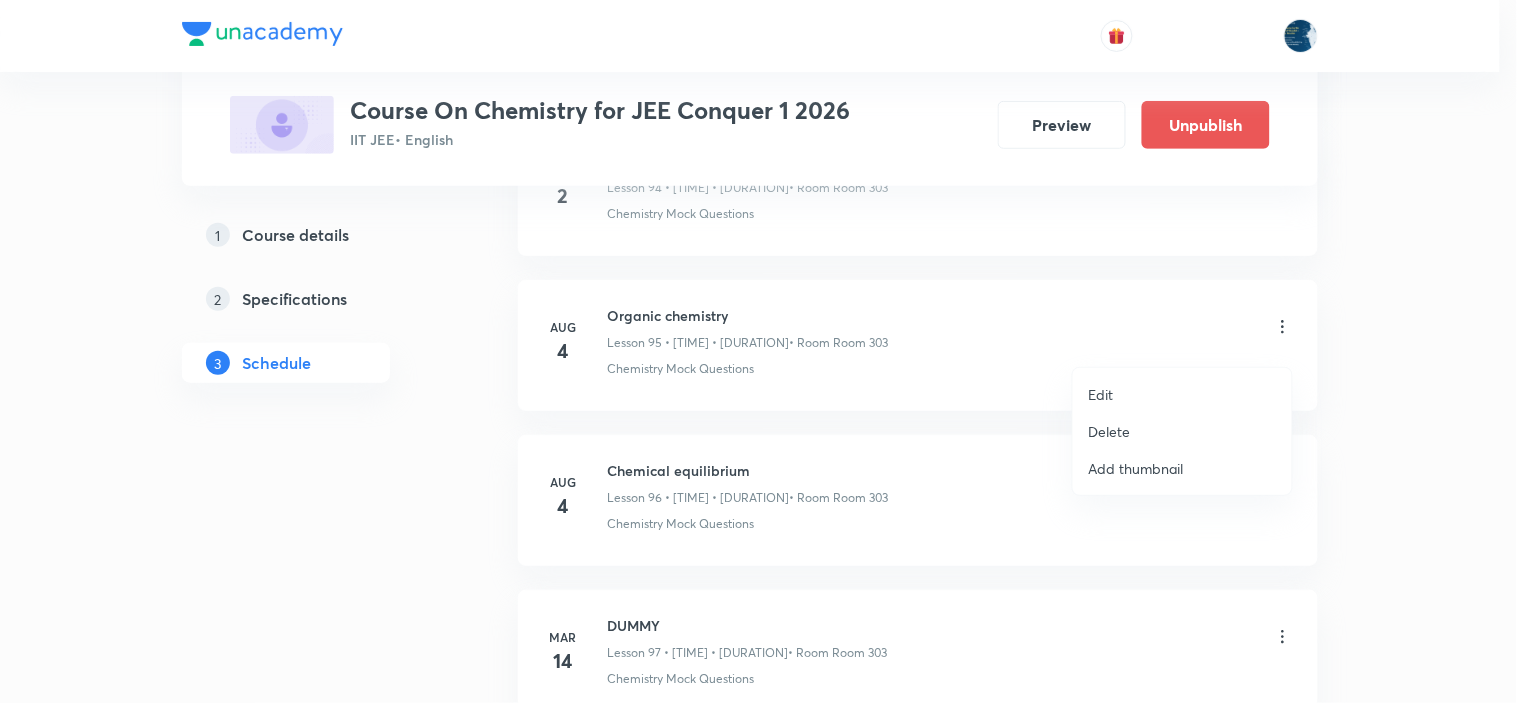 click at bounding box center (758, 351) 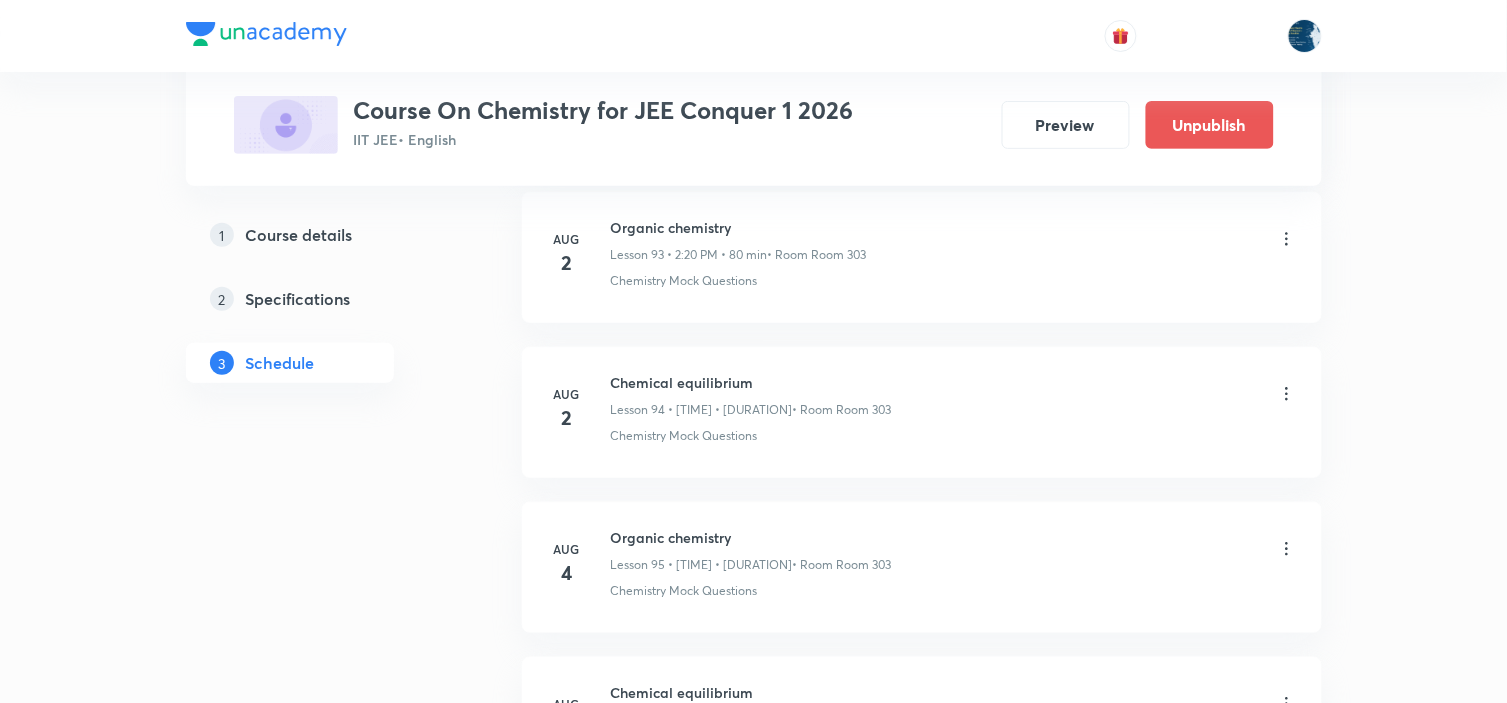 scroll, scrollTop: 15746, scrollLeft: 0, axis: vertical 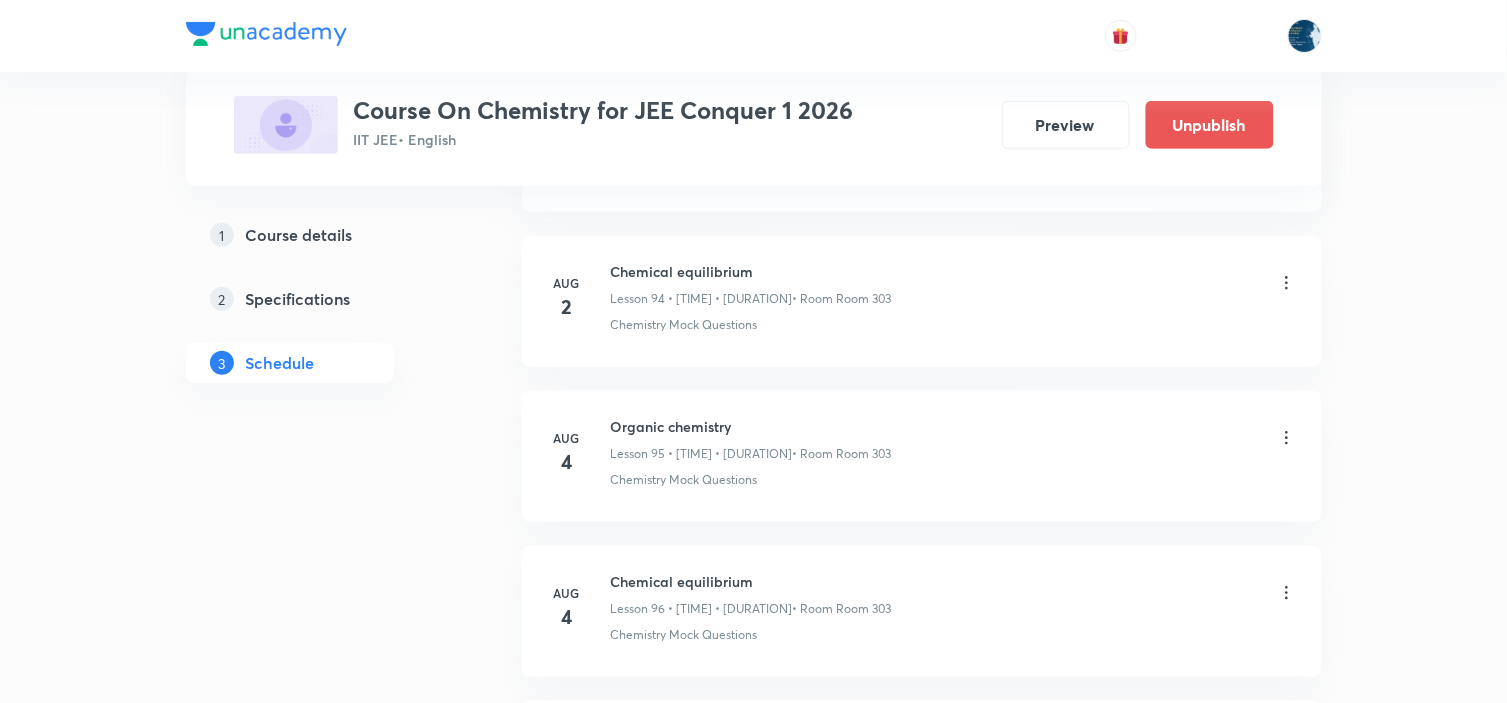 click 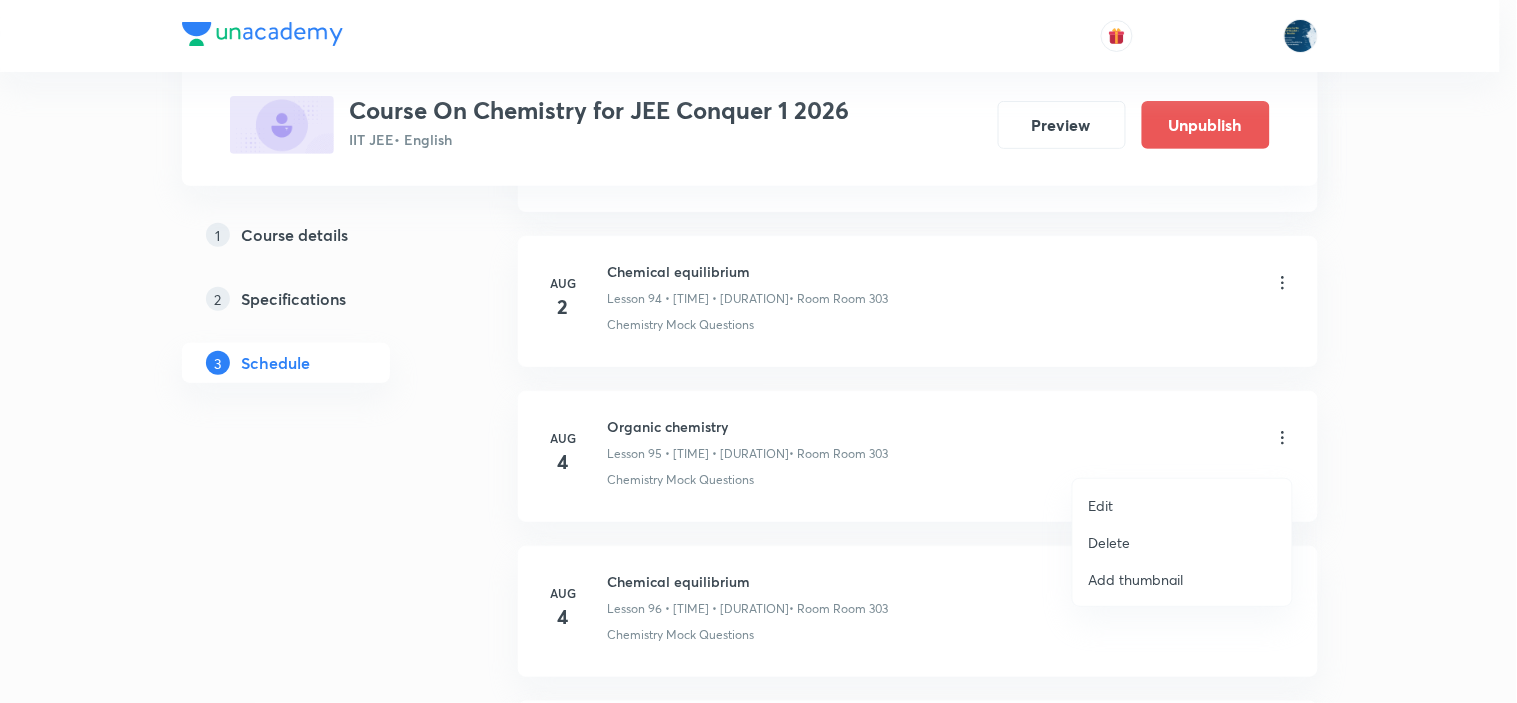 click on "Edit" at bounding box center [1182, 505] 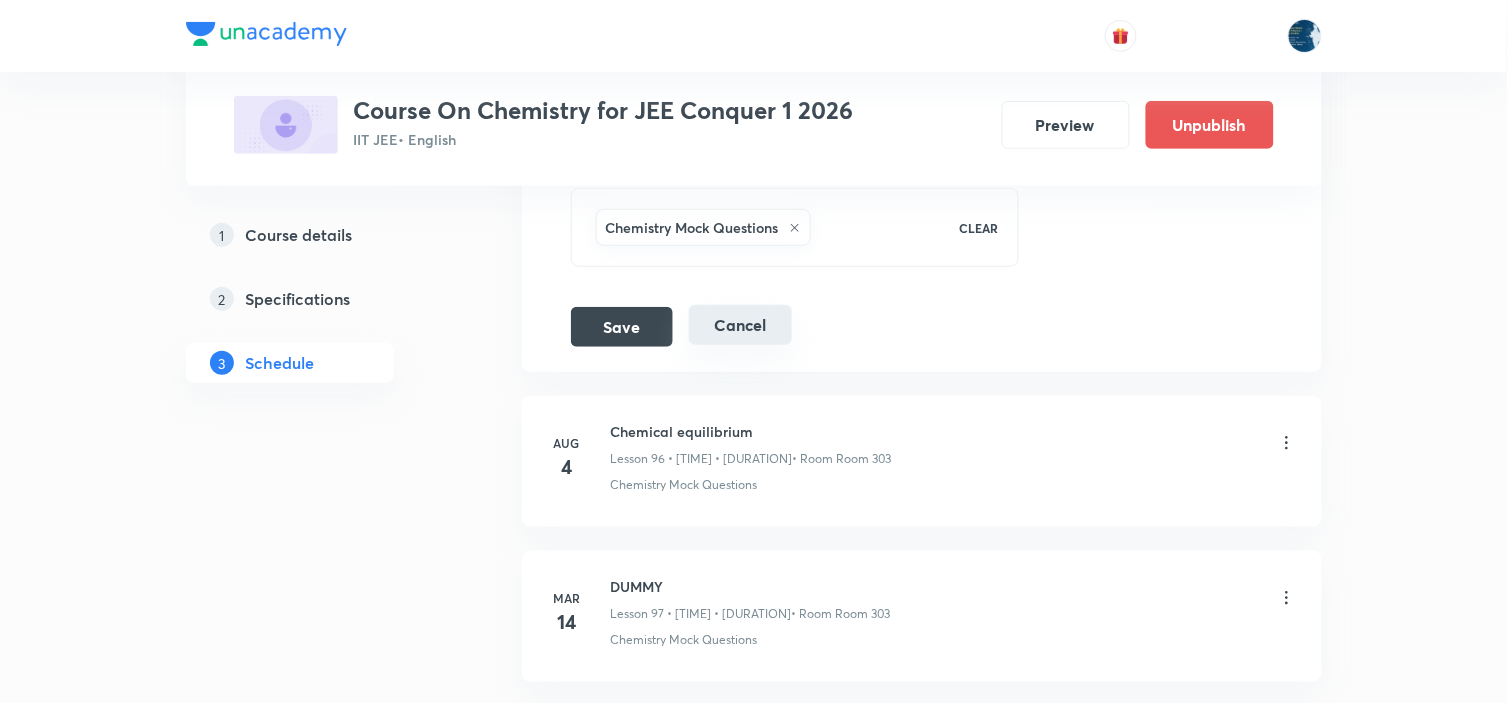 click on "Cancel" at bounding box center (740, 325) 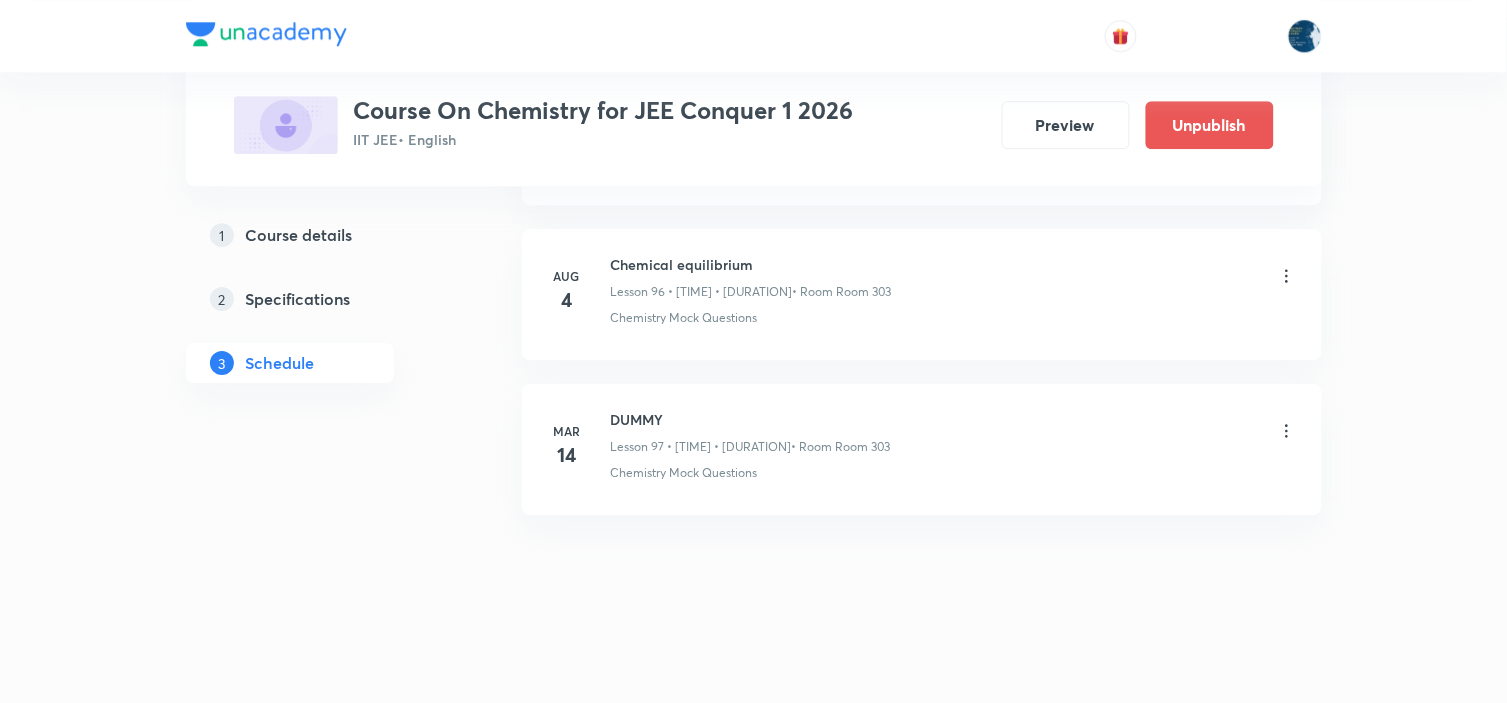 click 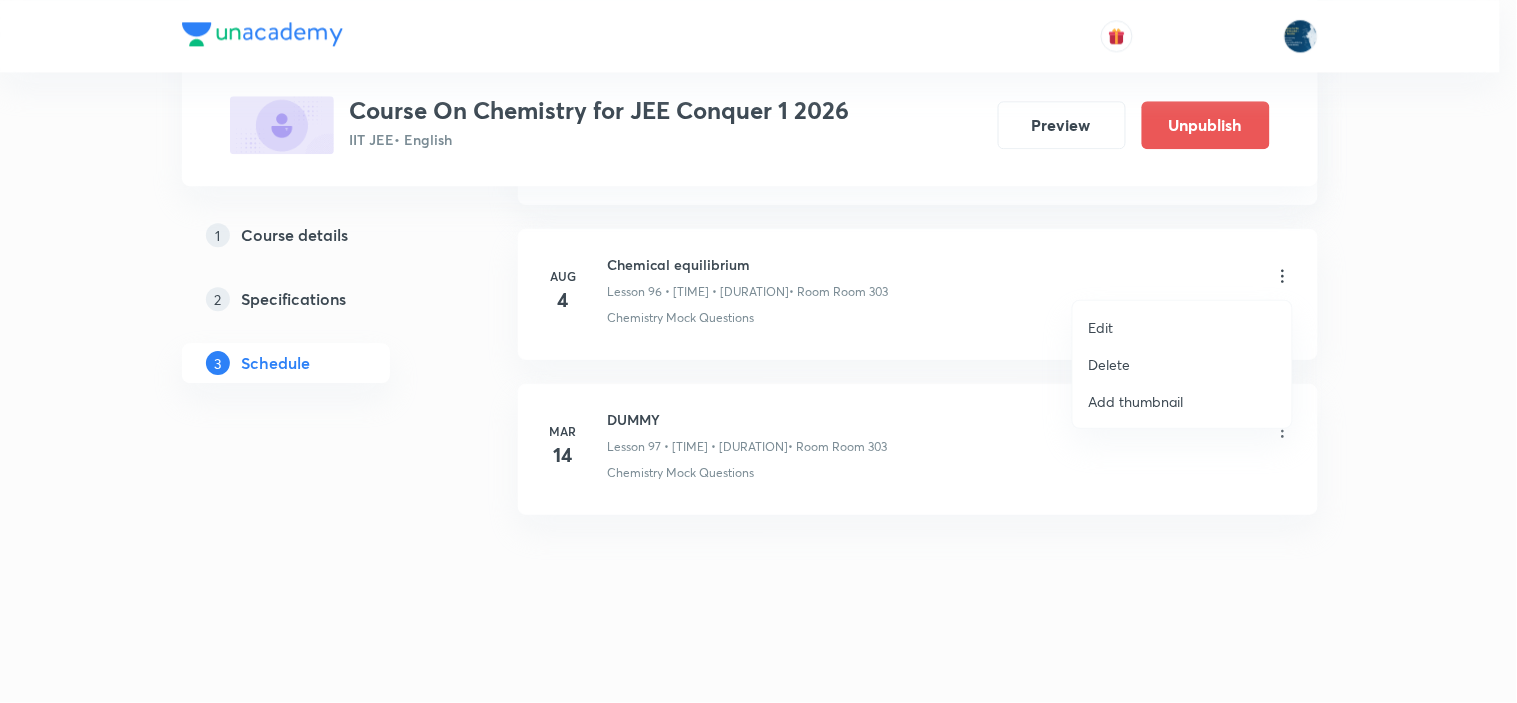 click on "Edit" at bounding box center [1182, 327] 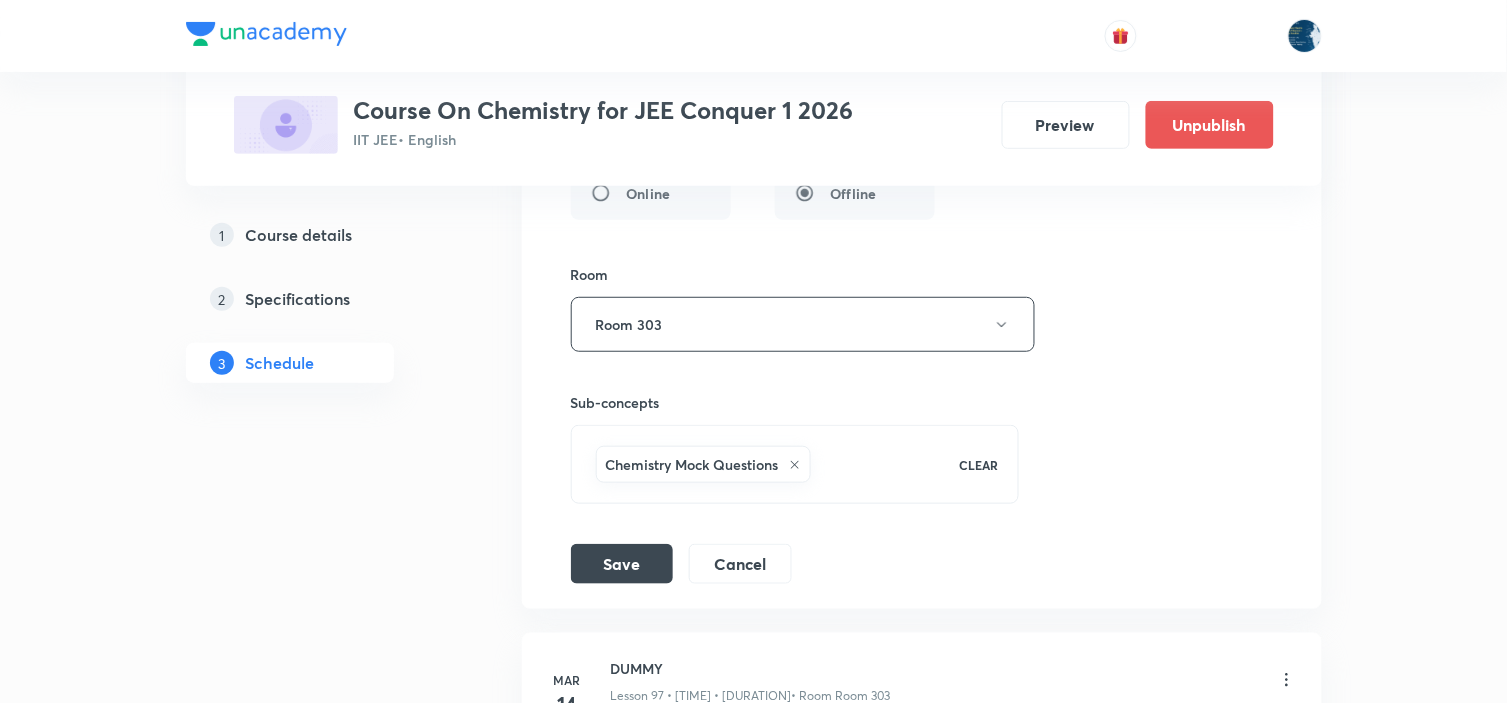 scroll, scrollTop: 15698, scrollLeft: 0, axis: vertical 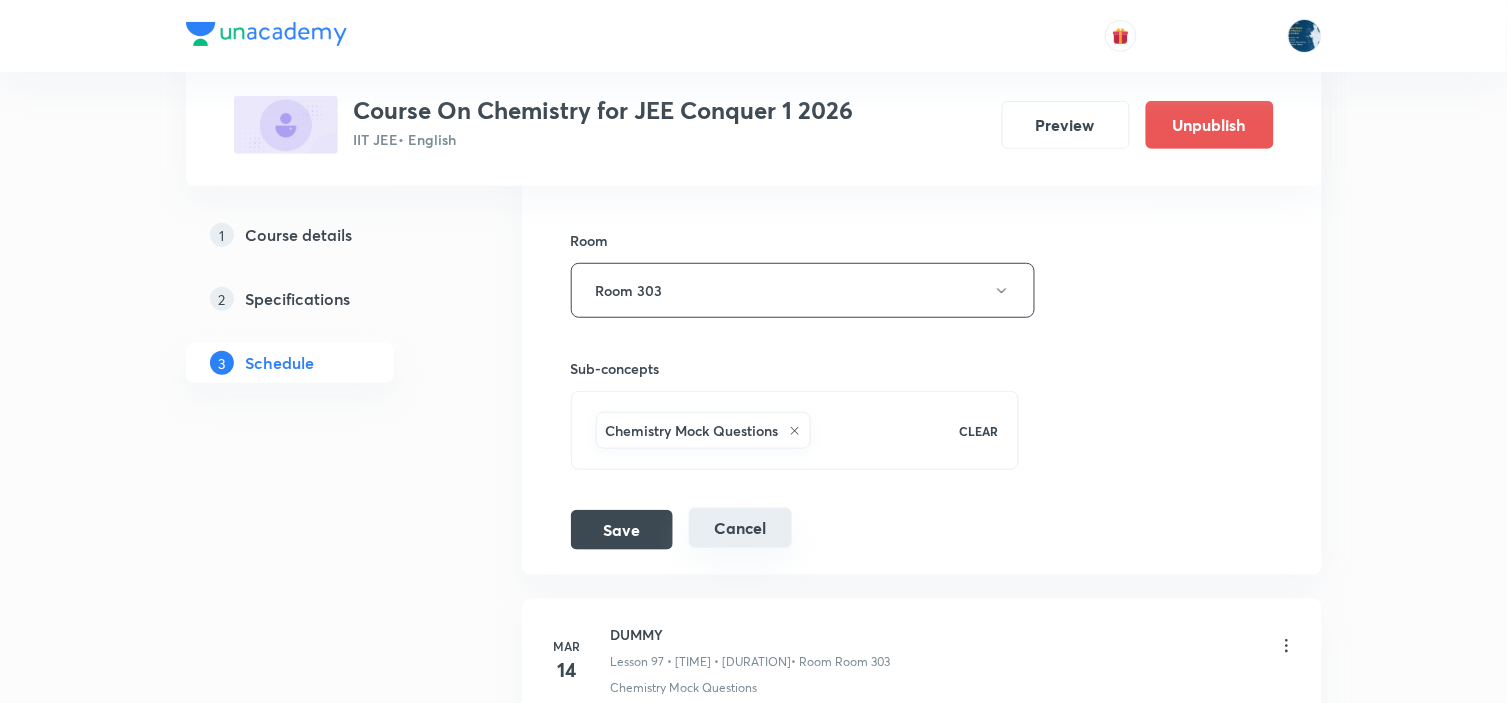click on "Cancel" at bounding box center [740, 528] 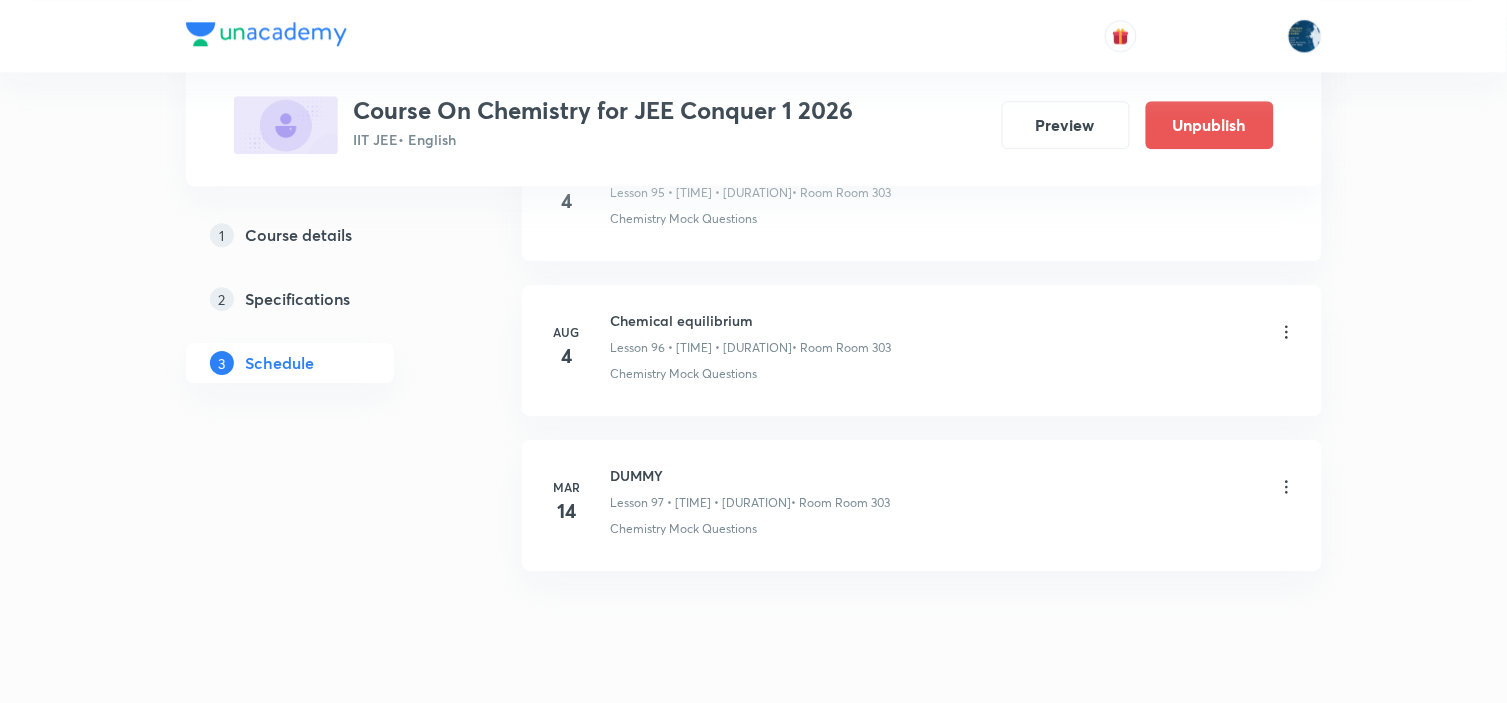 scroll, scrollTop: 14921, scrollLeft: 0, axis: vertical 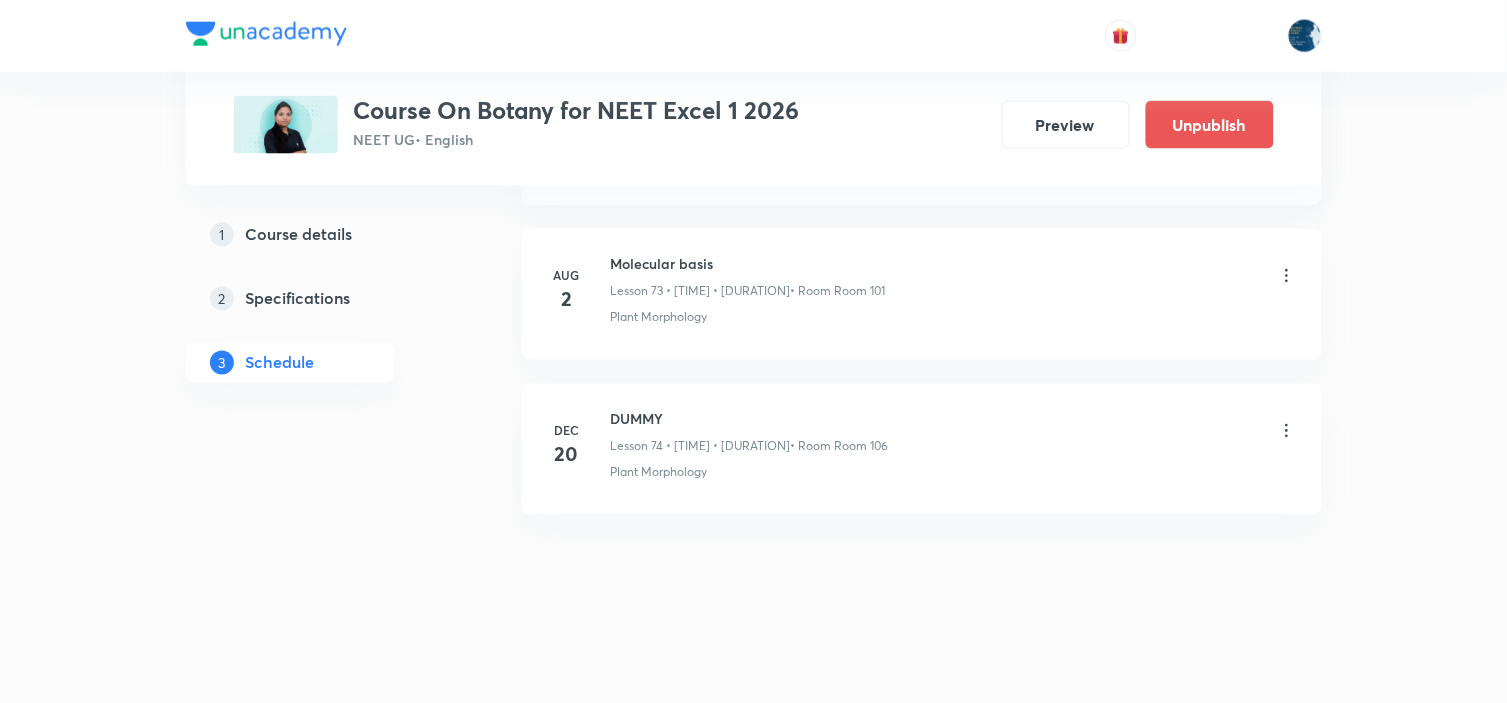 click on "Molecular basis" at bounding box center [748, 264] 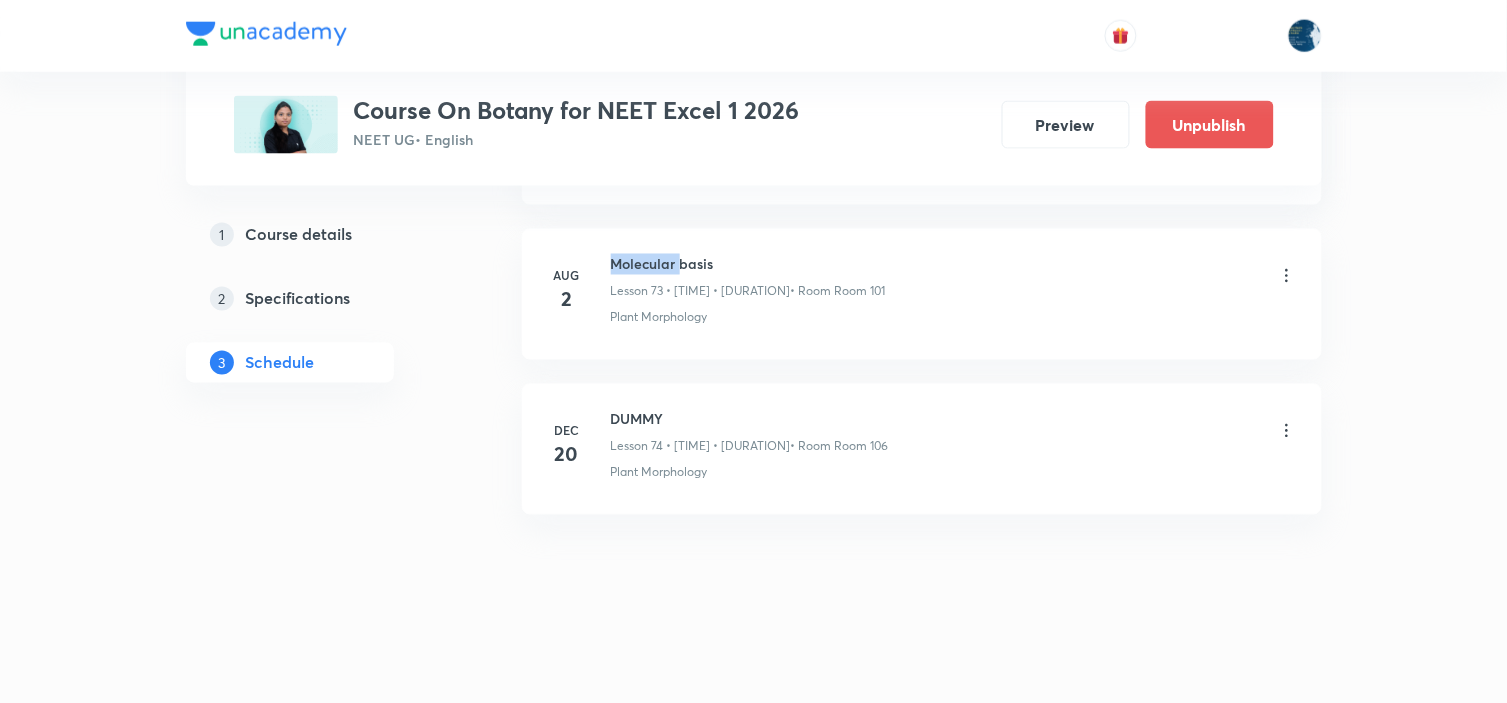 click on "Molecular basis" at bounding box center (748, 264) 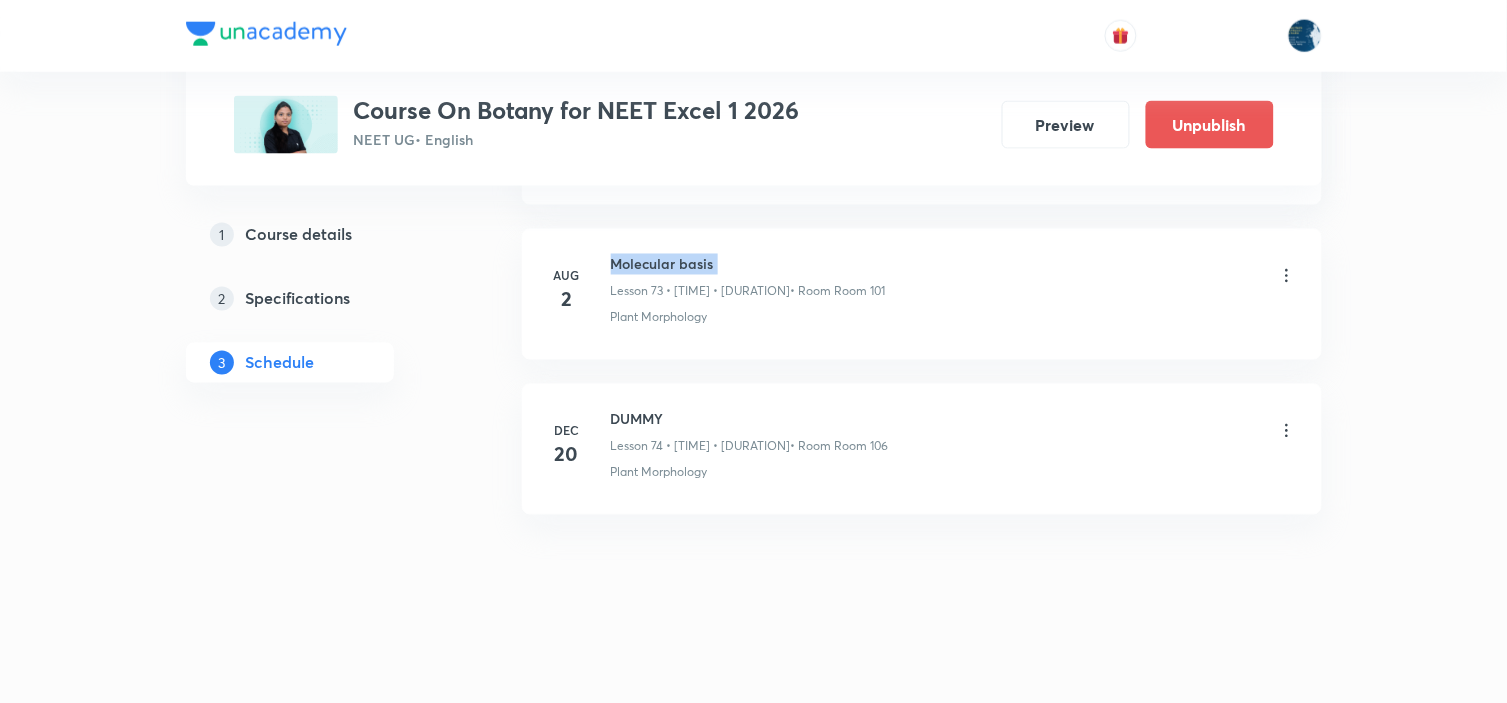 click on "Molecular basis" at bounding box center [748, 264] 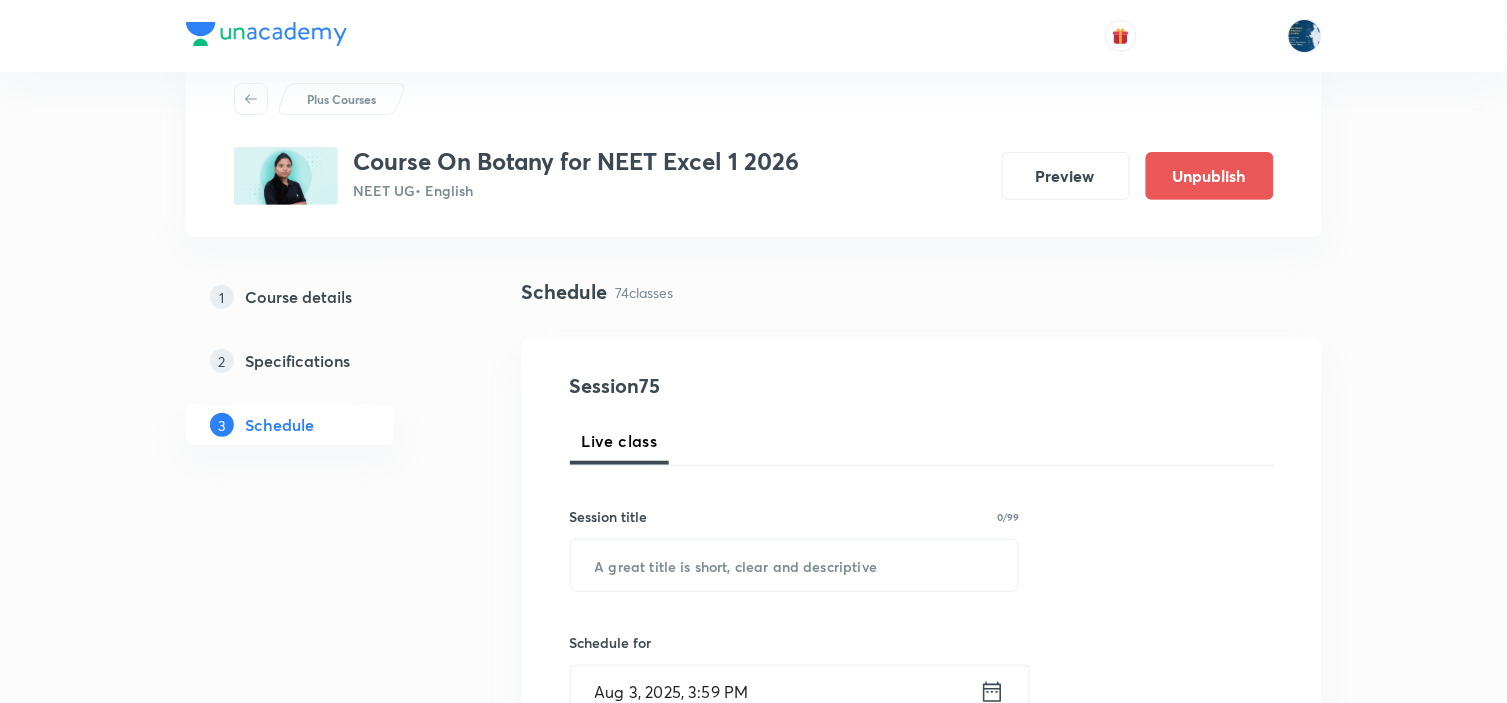scroll, scrollTop: 111, scrollLeft: 0, axis: vertical 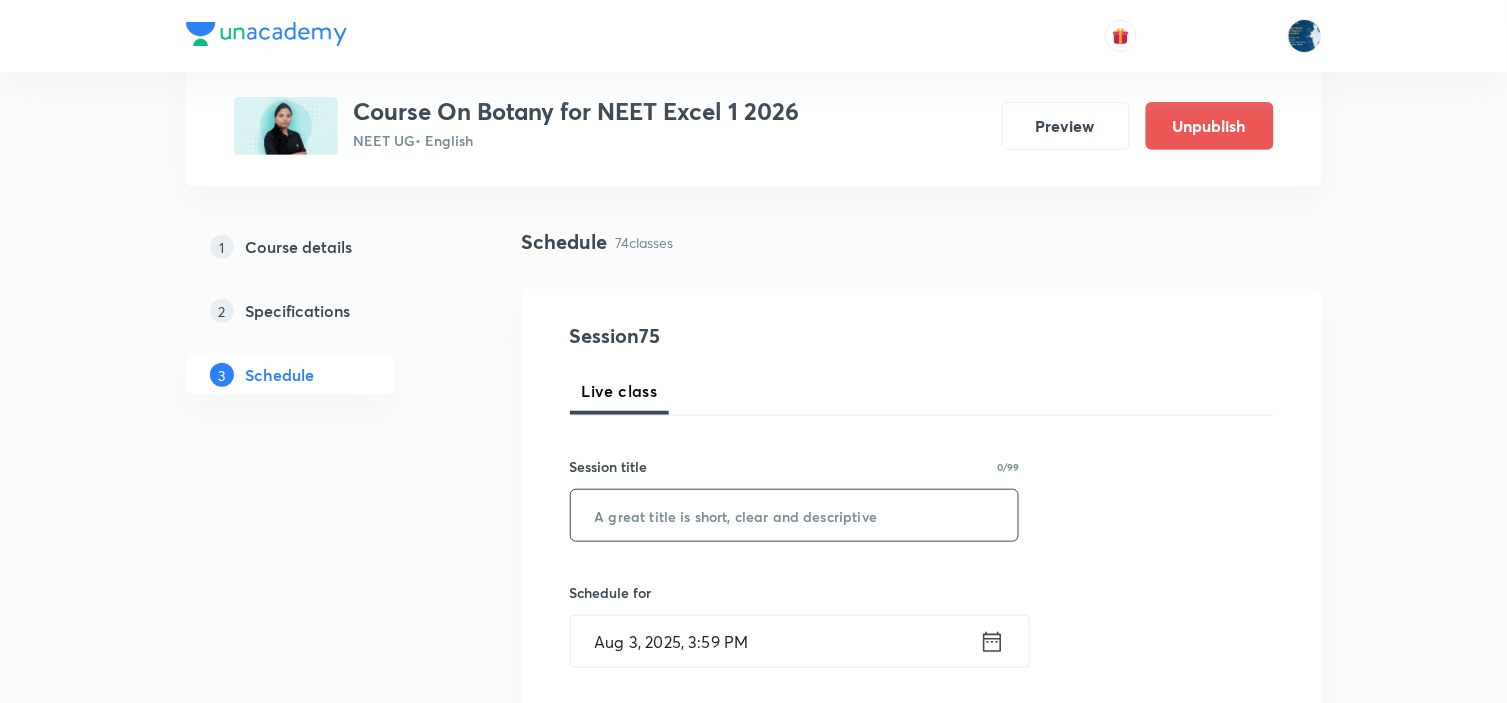 click at bounding box center (795, 515) 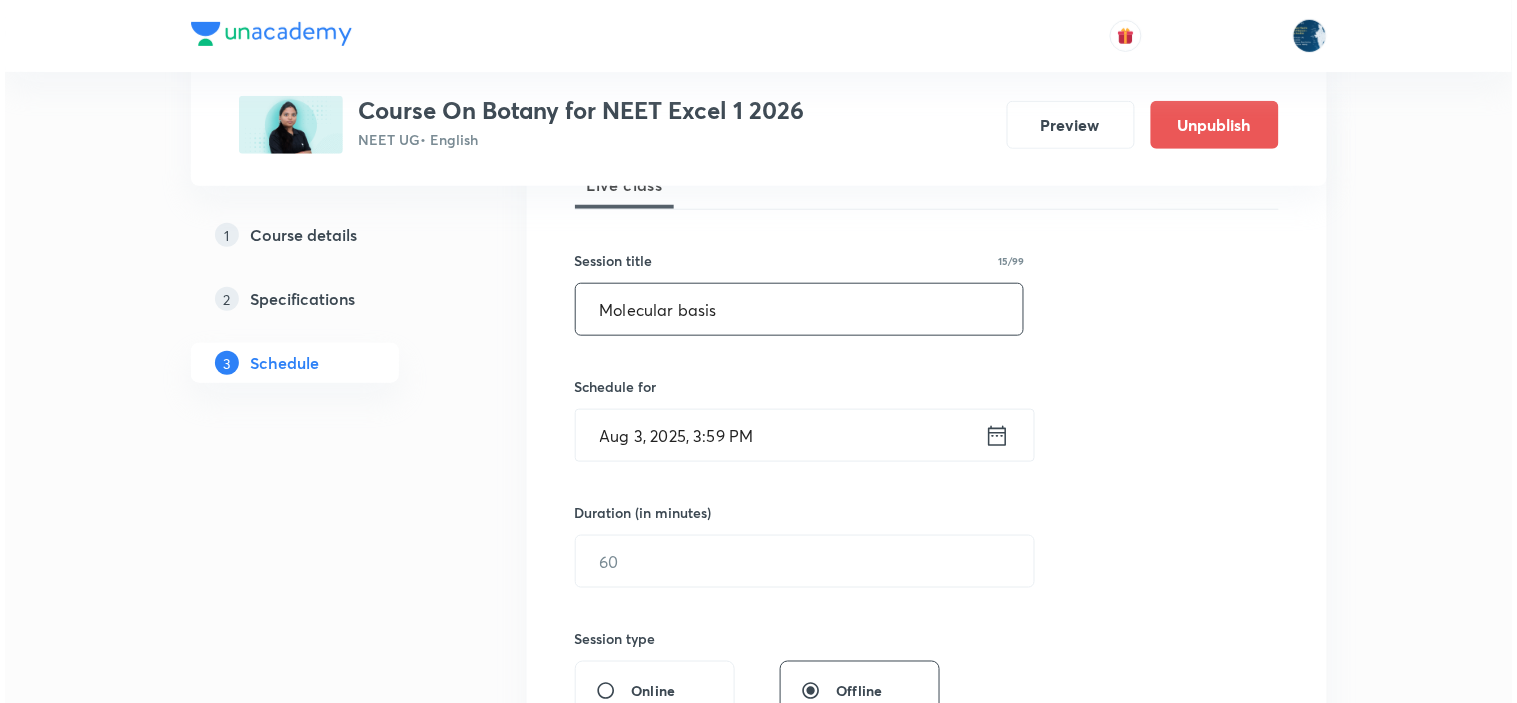 scroll, scrollTop: 333, scrollLeft: 0, axis: vertical 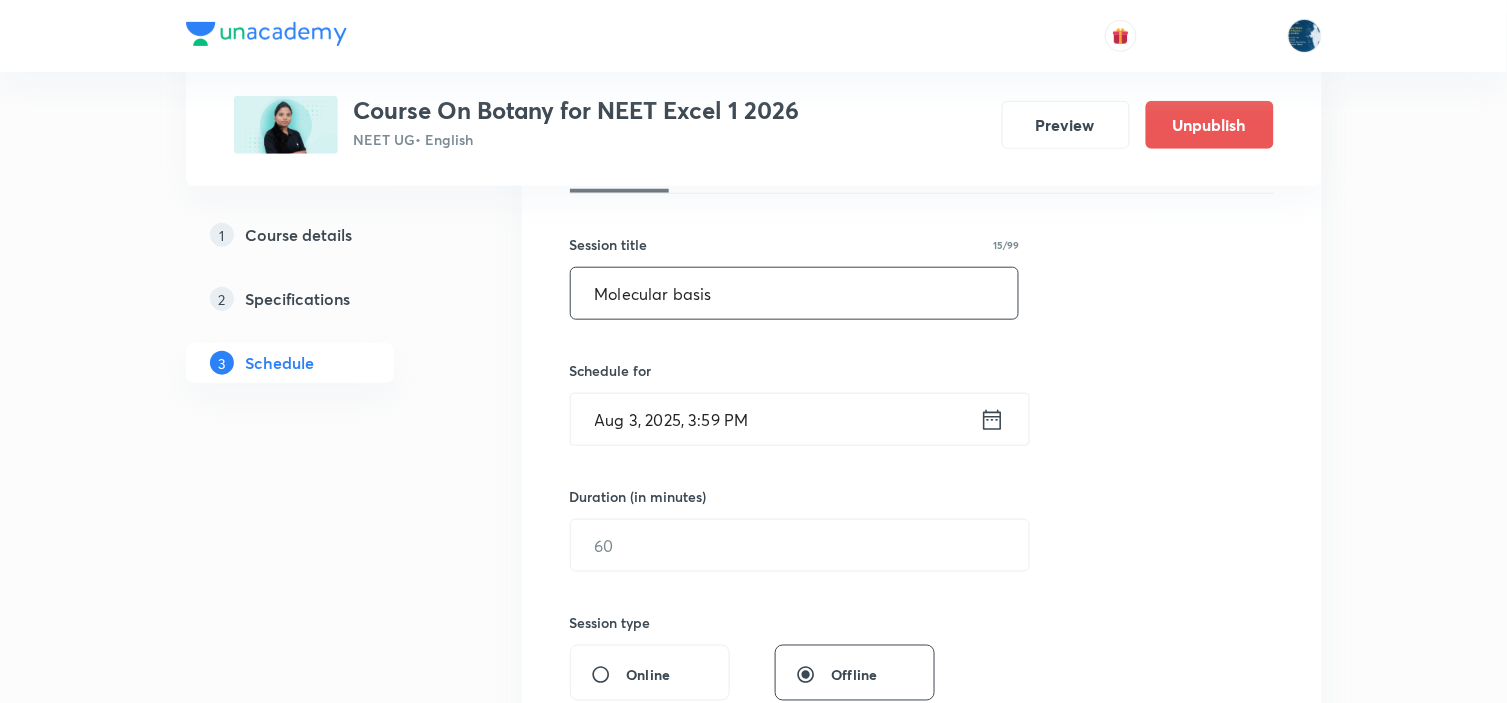 type on "Molecular basis" 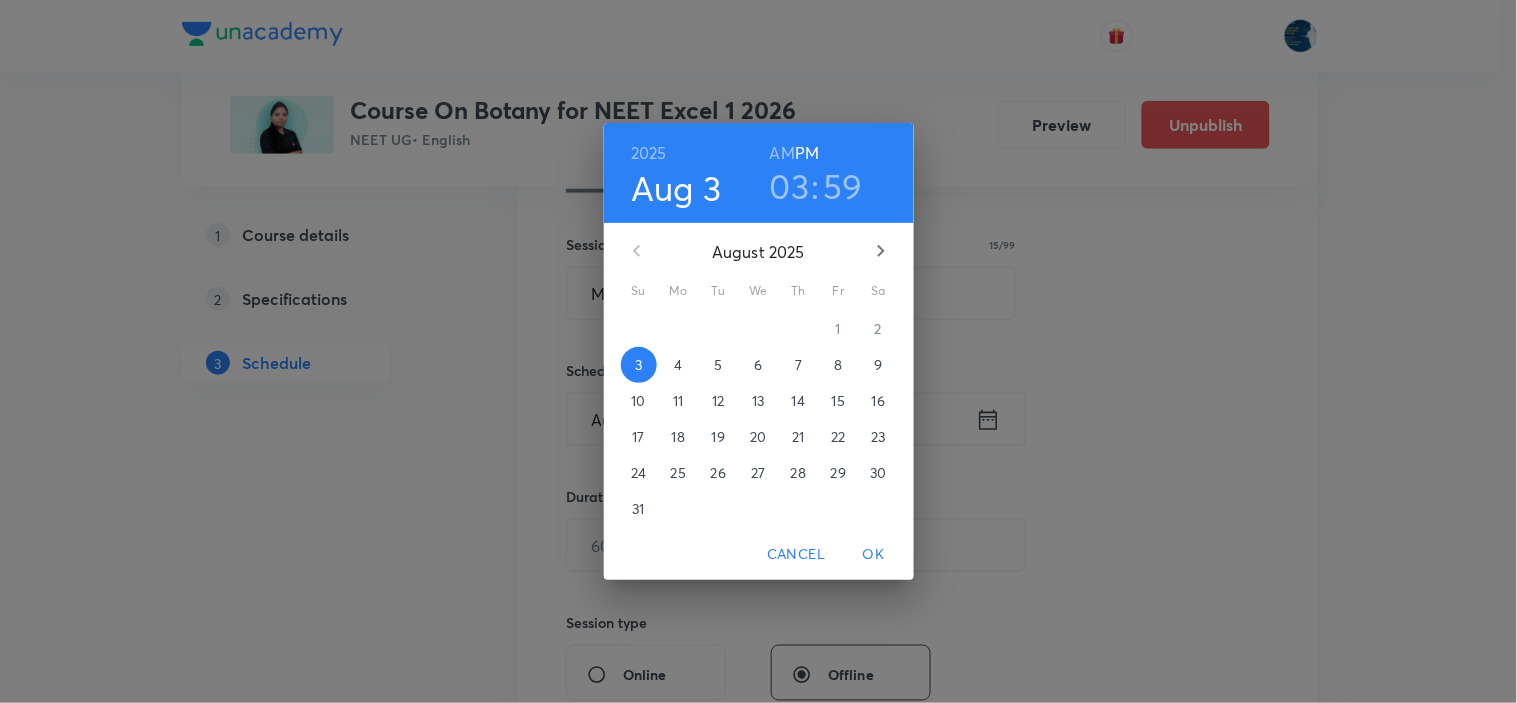 click on "4" at bounding box center [679, 365] 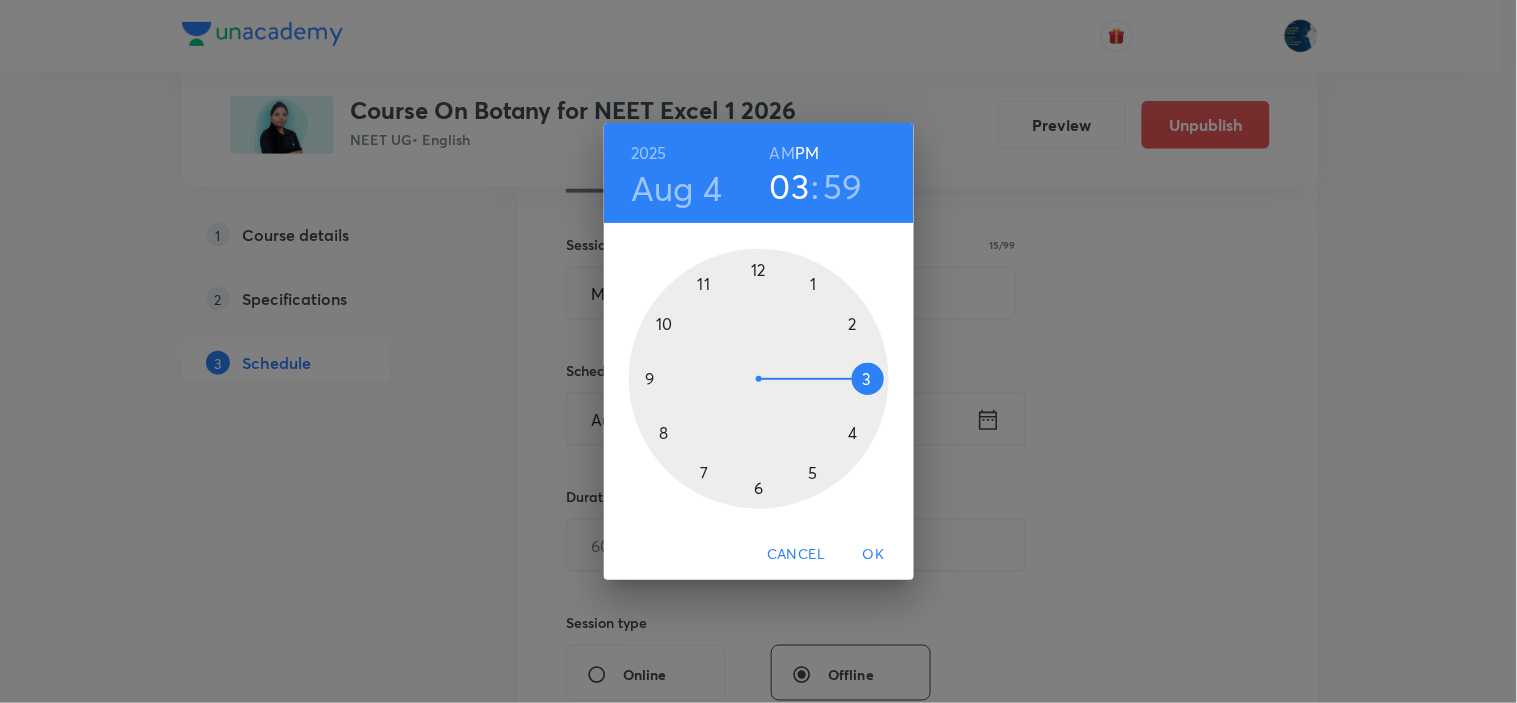 click on "AM" at bounding box center [782, 153] 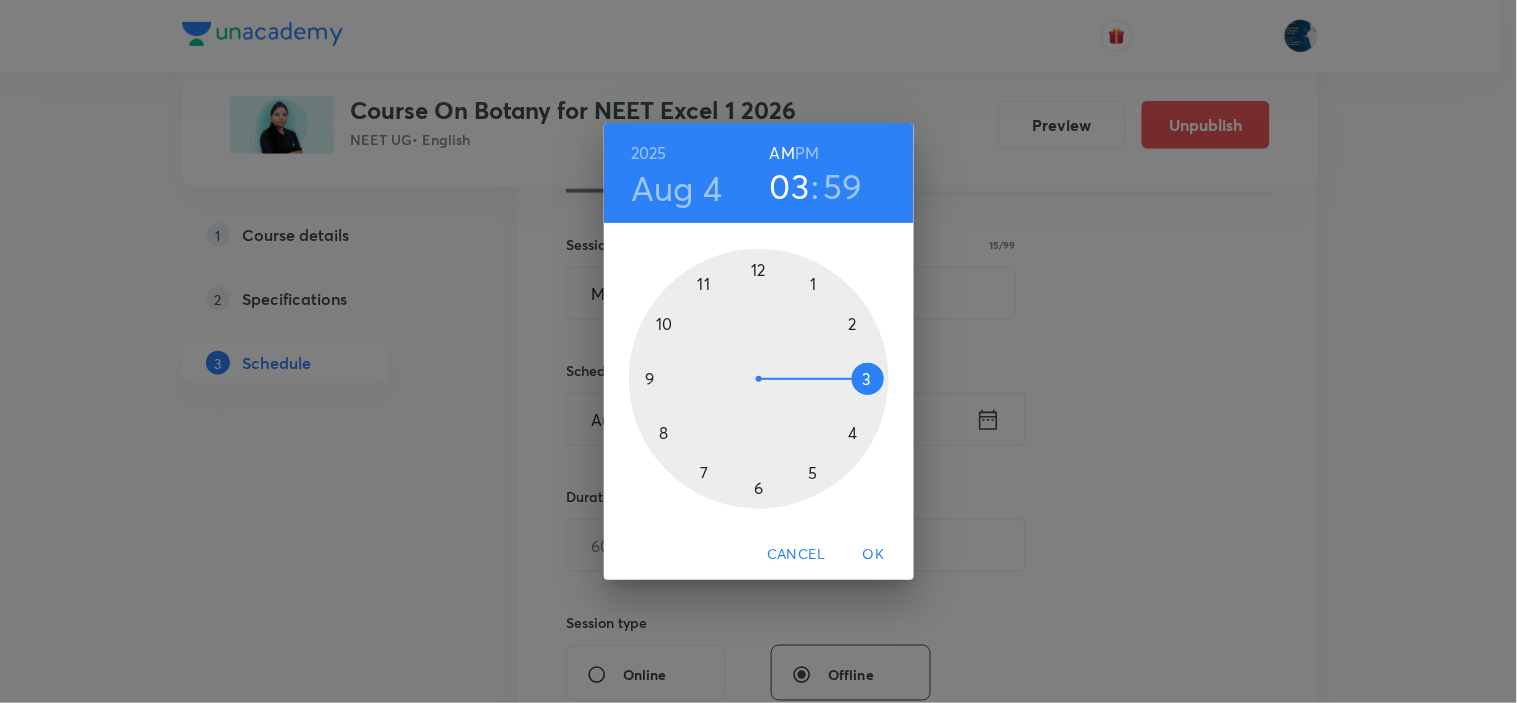 click at bounding box center [759, 379] 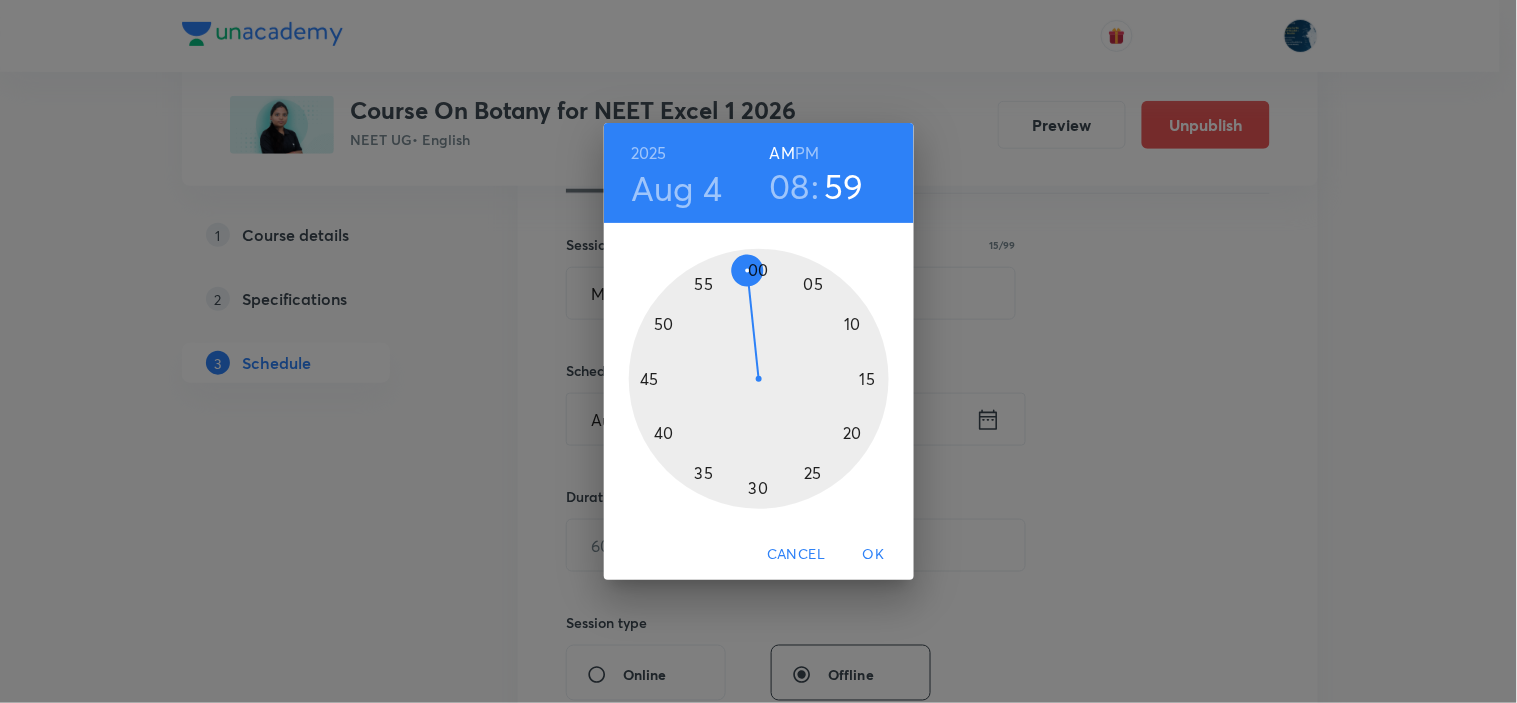 click at bounding box center (759, 379) 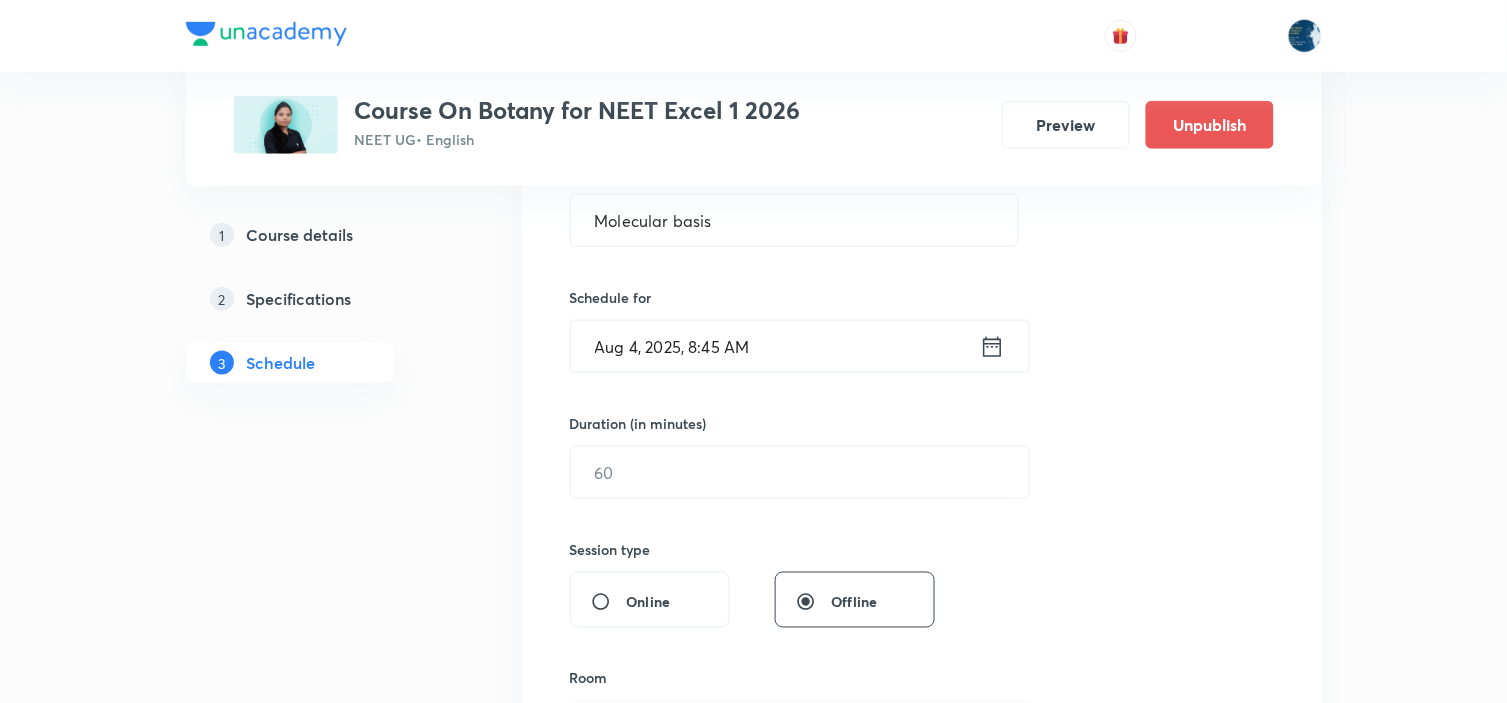 scroll, scrollTop: 555, scrollLeft: 0, axis: vertical 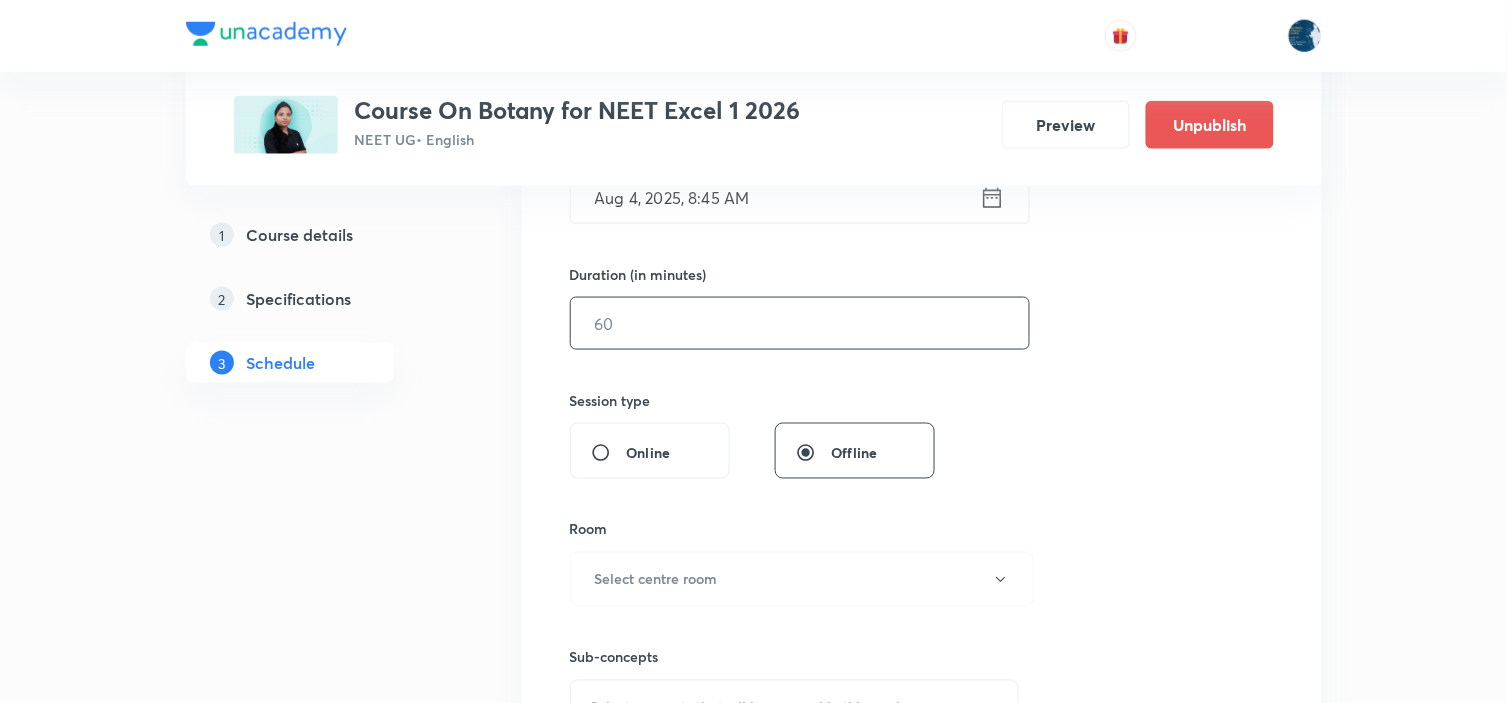 click at bounding box center [800, 323] 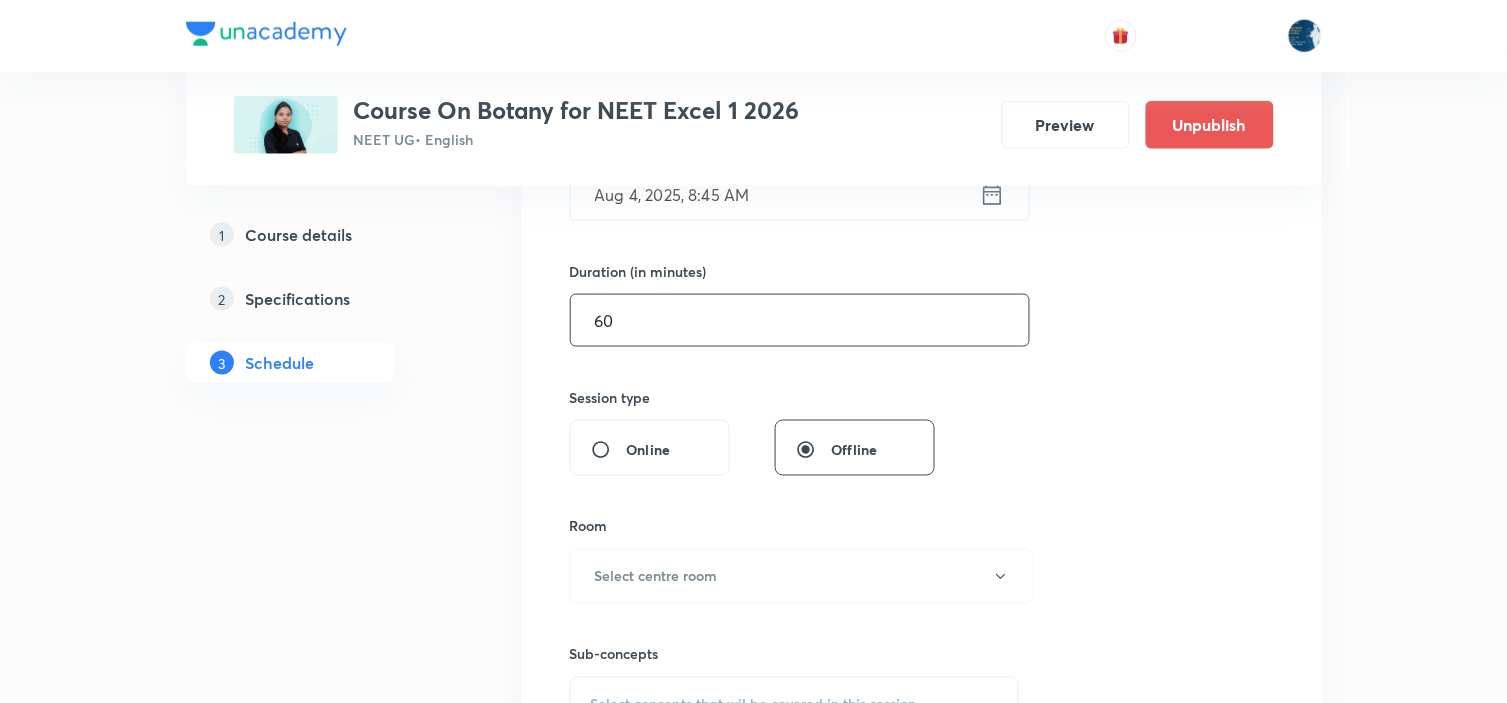 scroll, scrollTop: 555, scrollLeft: 0, axis: vertical 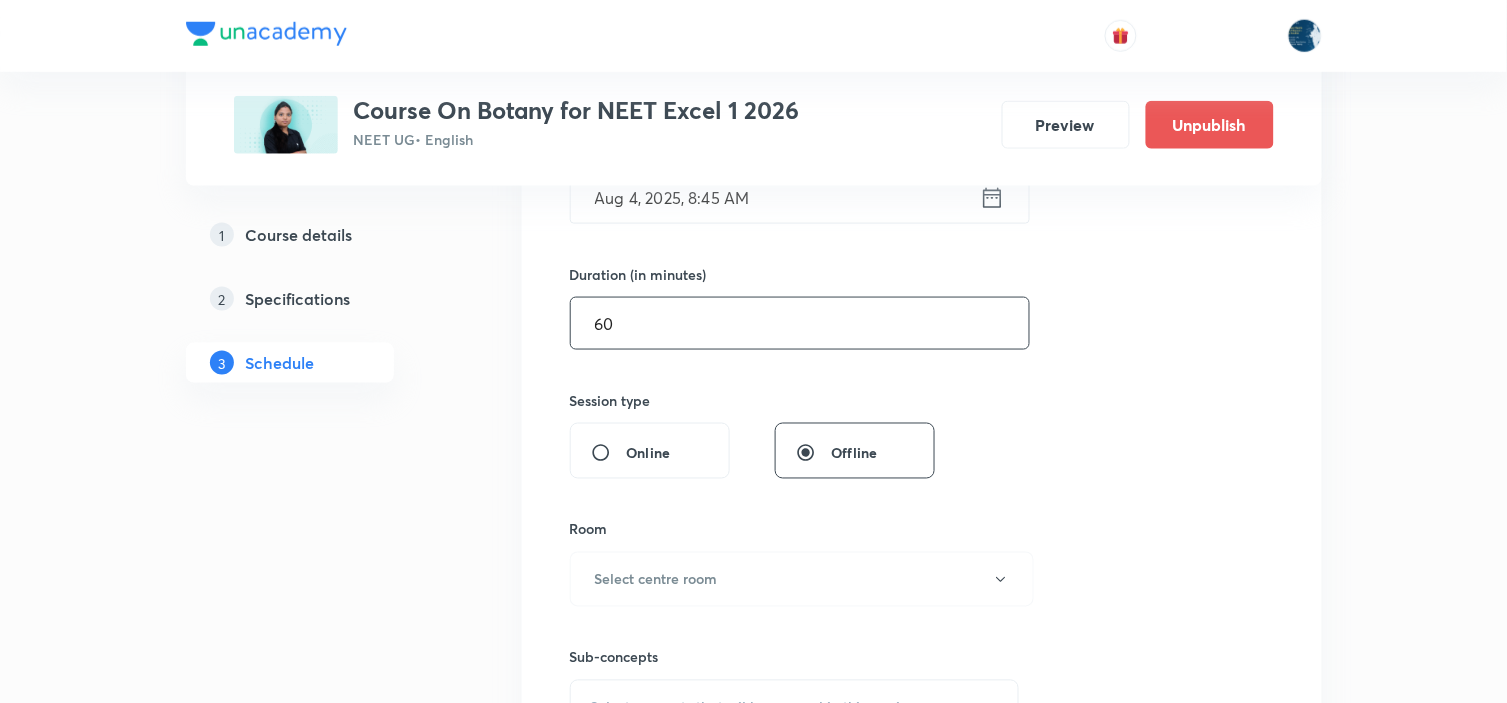 click on "60" at bounding box center [800, 323] 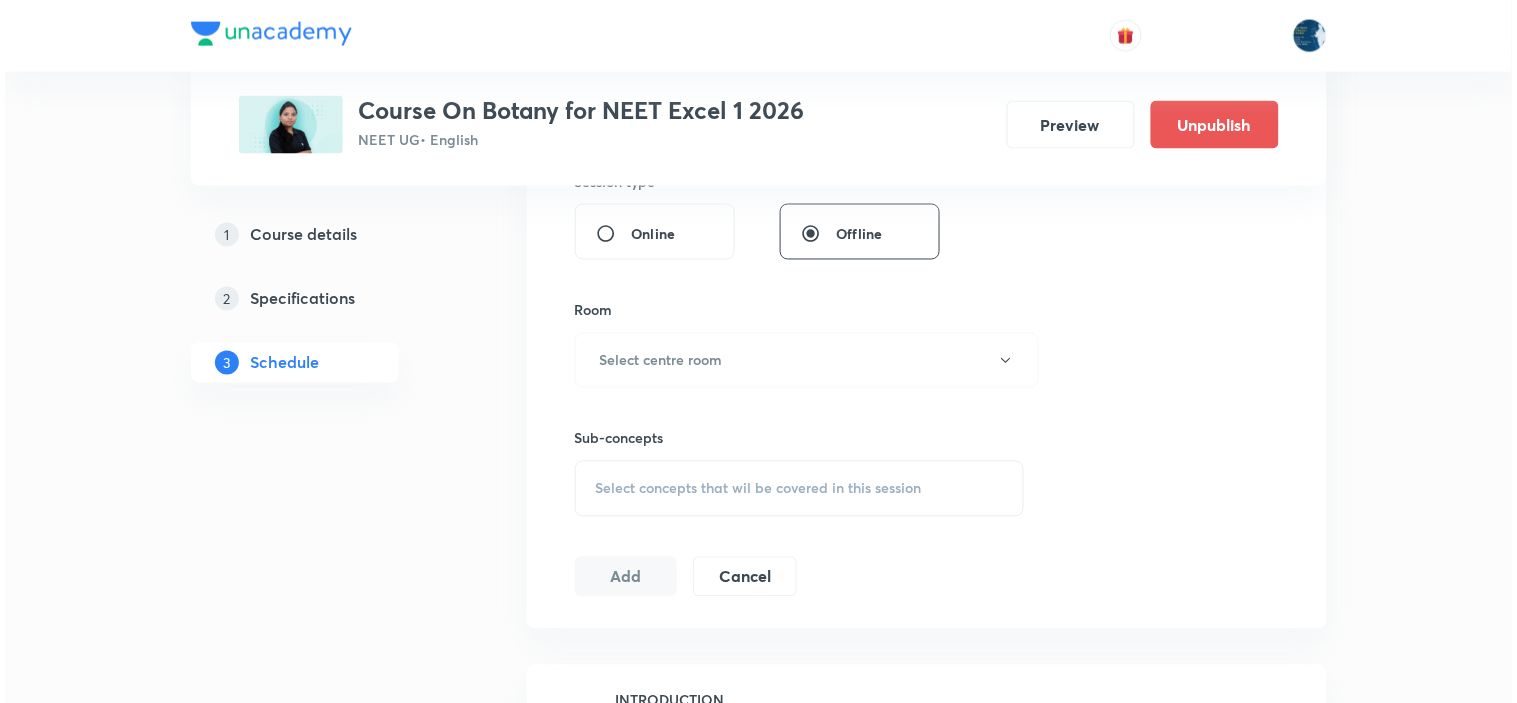 scroll, scrollTop: 777, scrollLeft: 0, axis: vertical 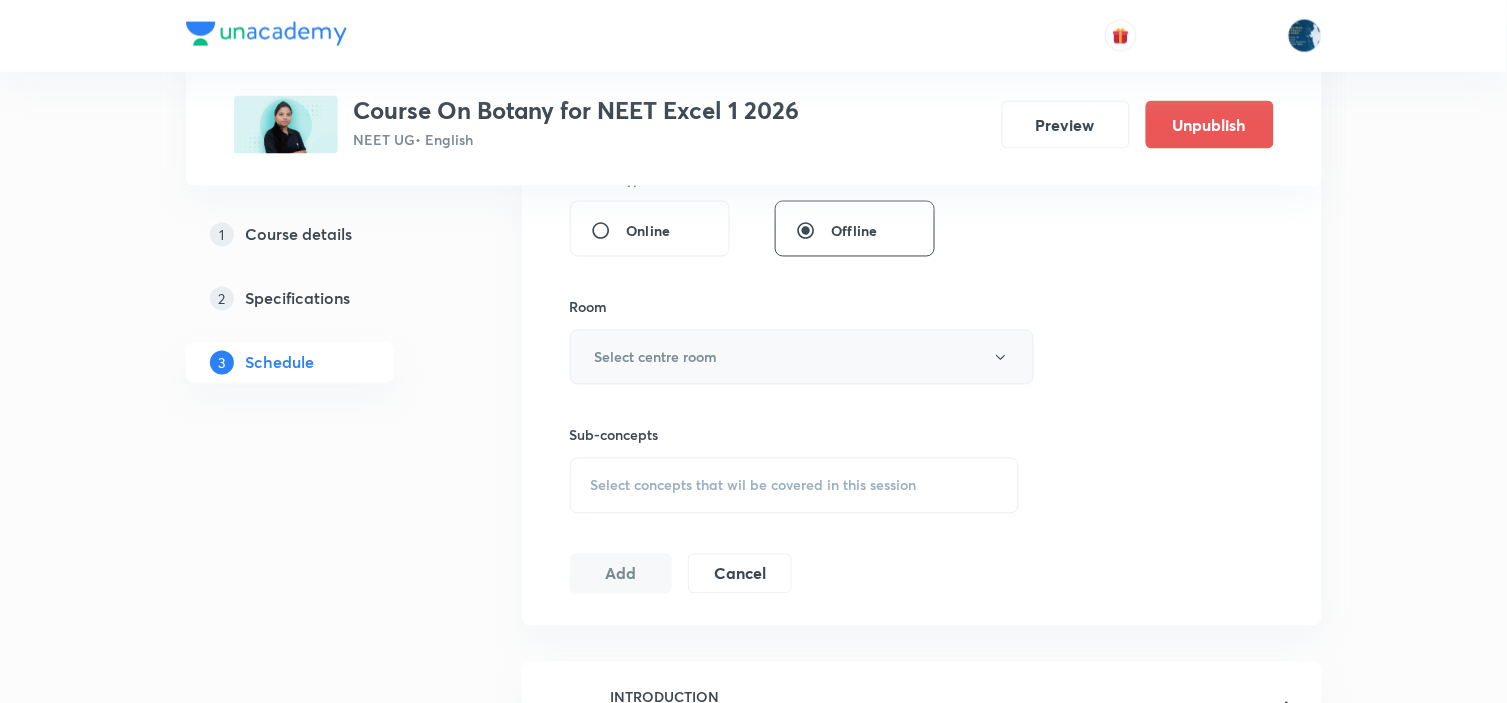 type on "55" 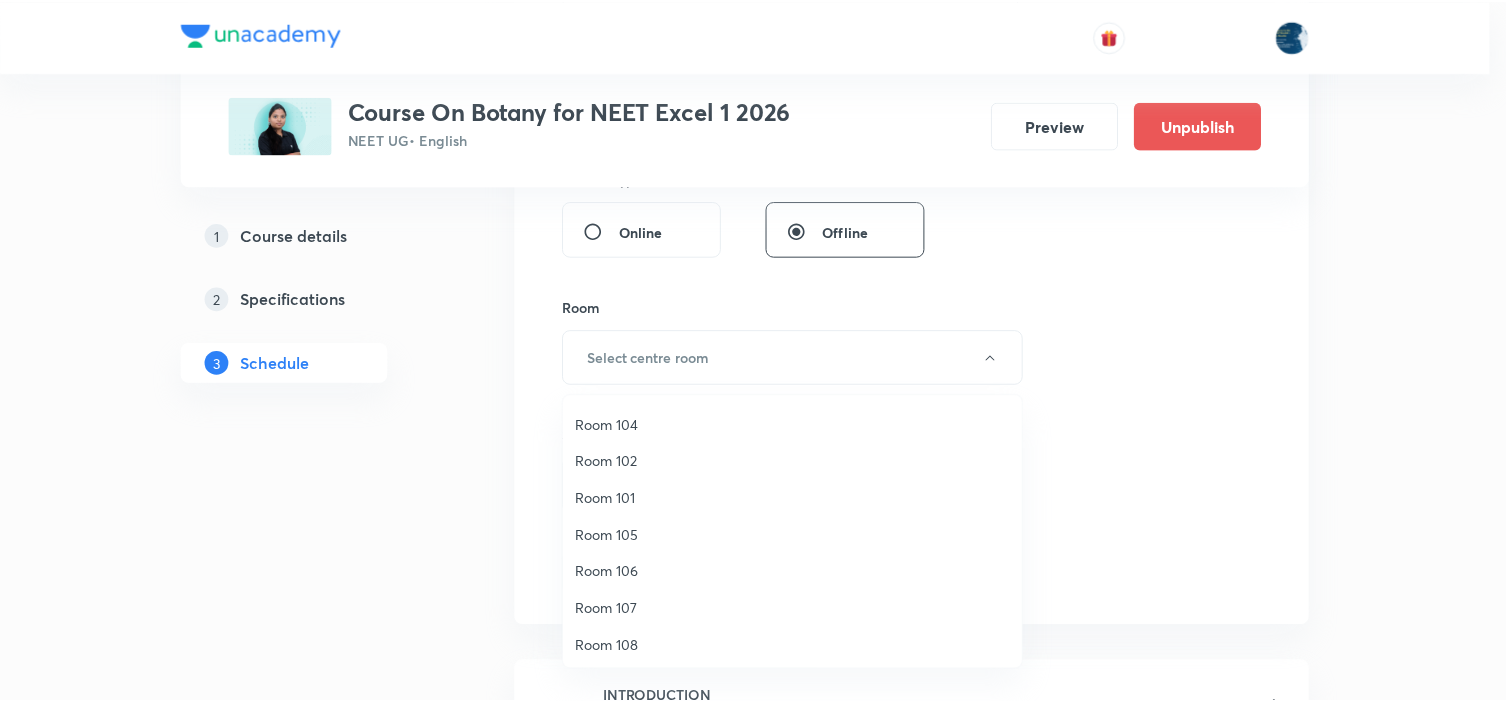 scroll, scrollTop: 0, scrollLeft: 0, axis: both 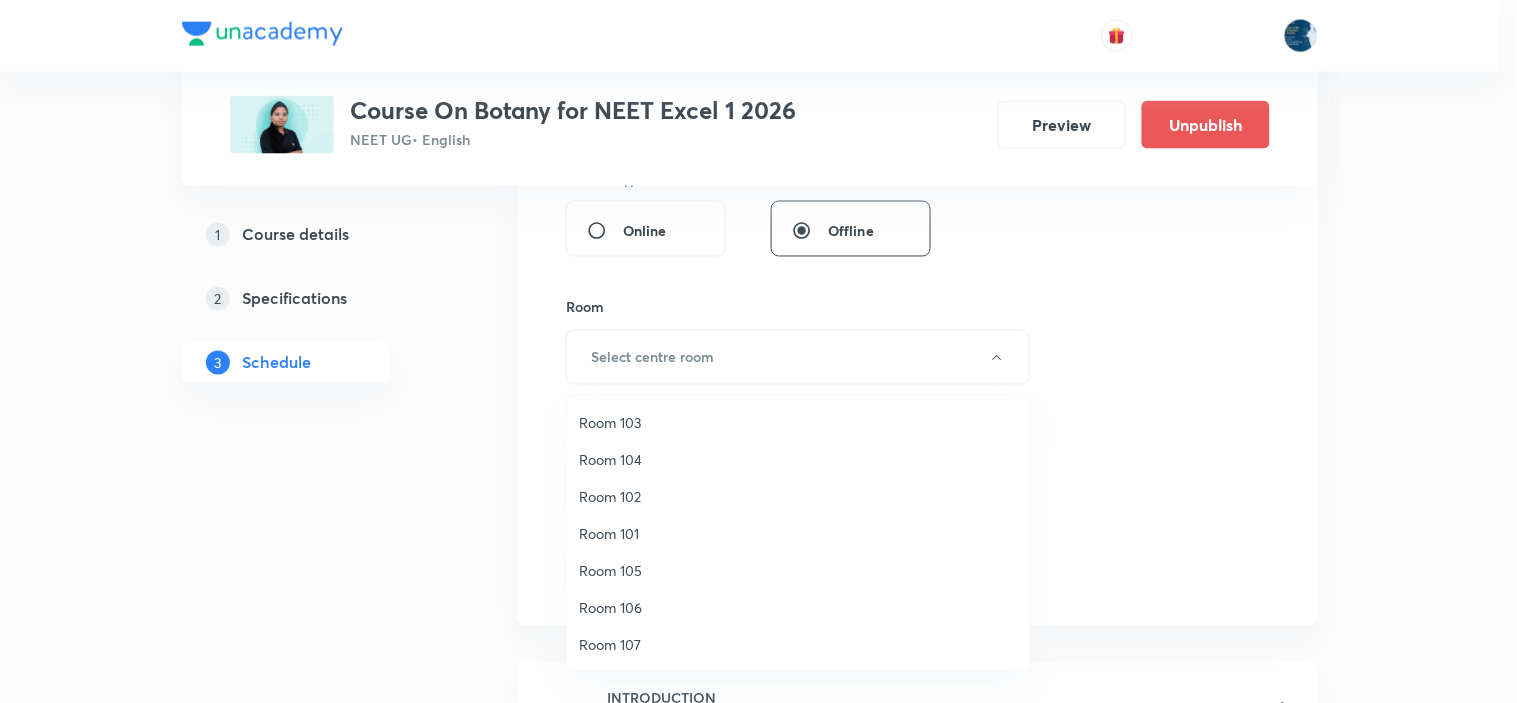 click on "Room 101" at bounding box center (798, 533) 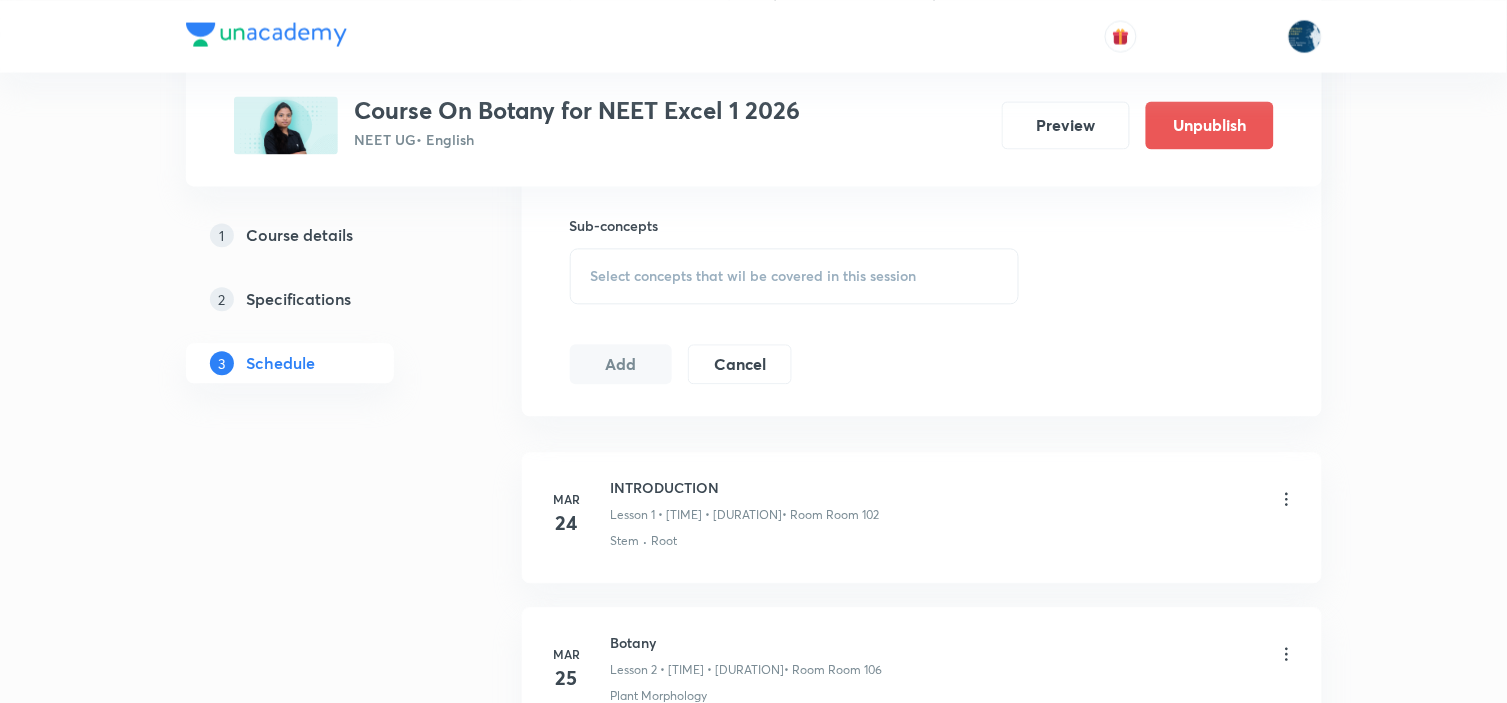 scroll, scrollTop: 1000, scrollLeft: 0, axis: vertical 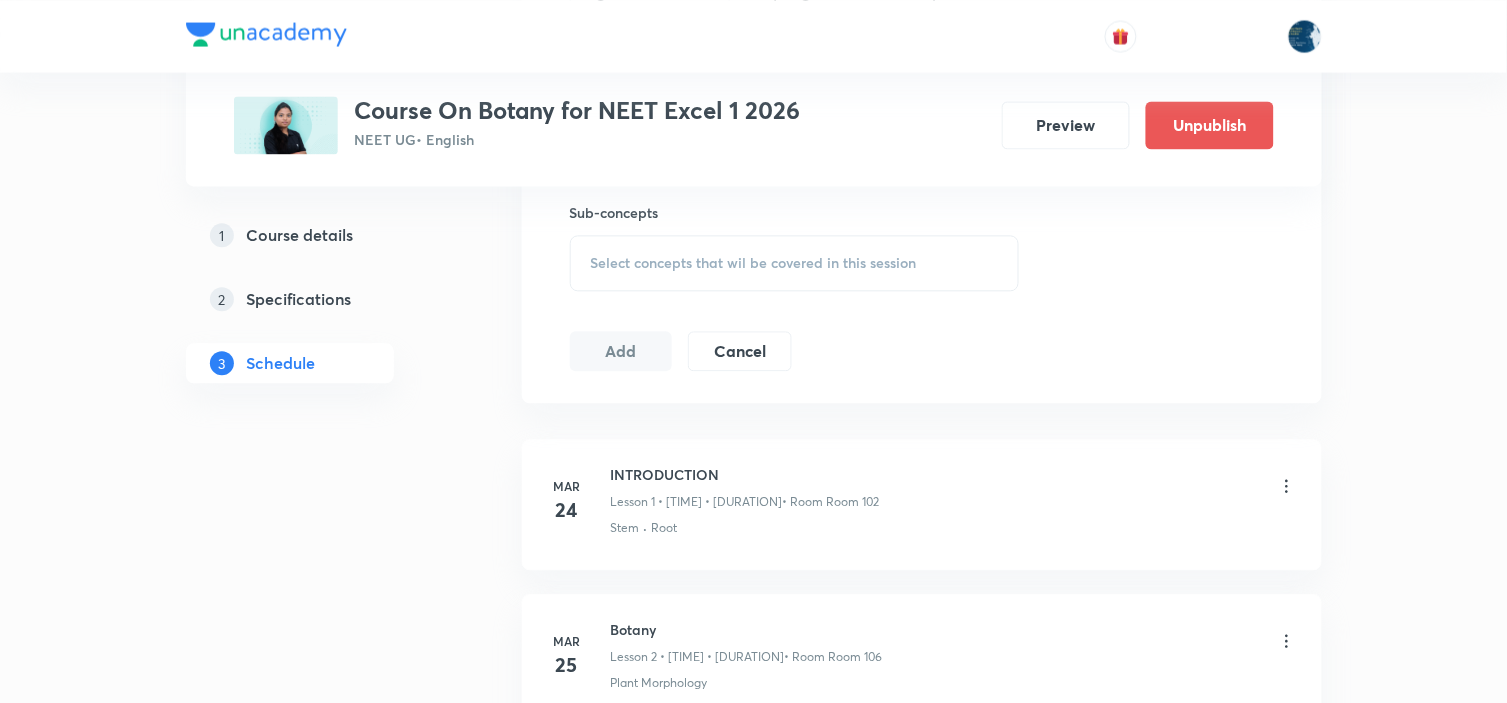 click on "Select concepts that wil be covered in this session" at bounding box center (795, 263) 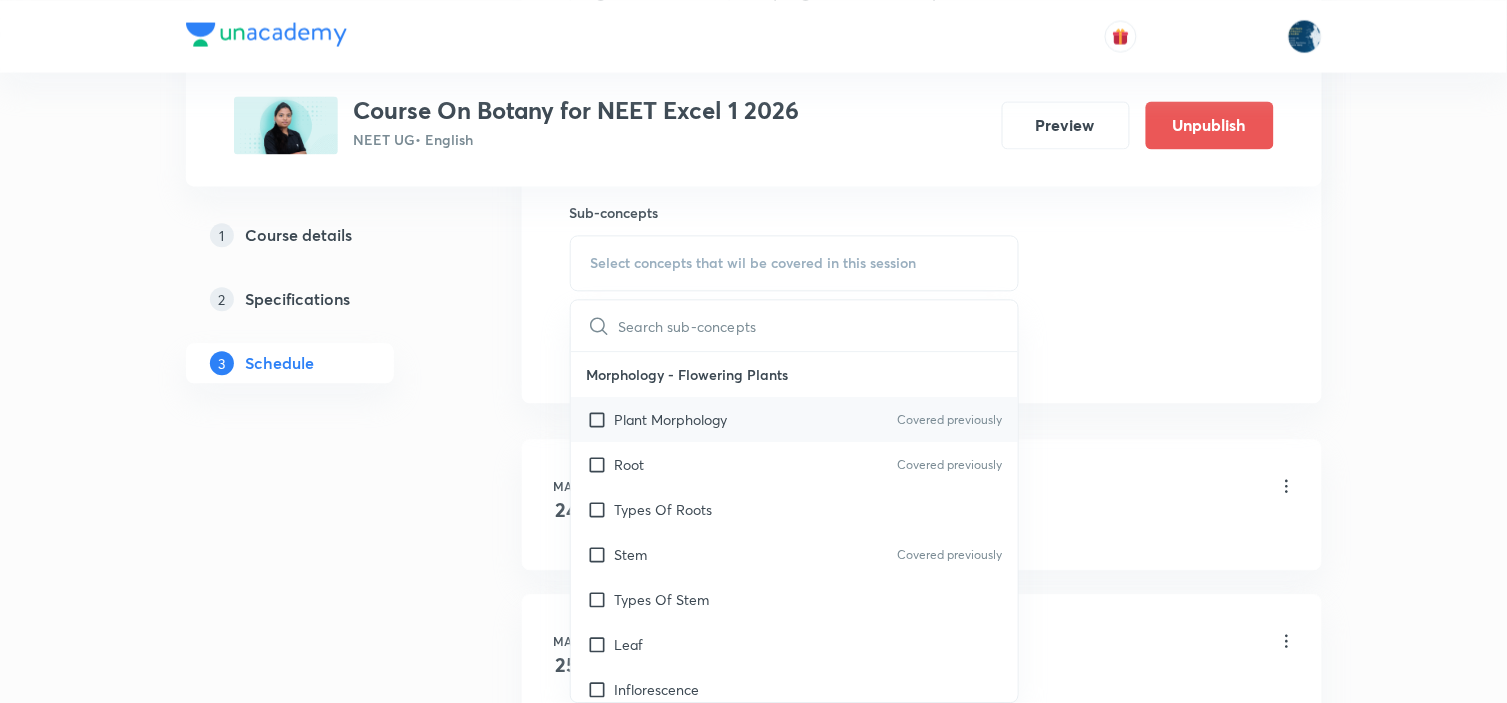 click on "Plant Morphology Covered previously" at bounding box center [795, 419] 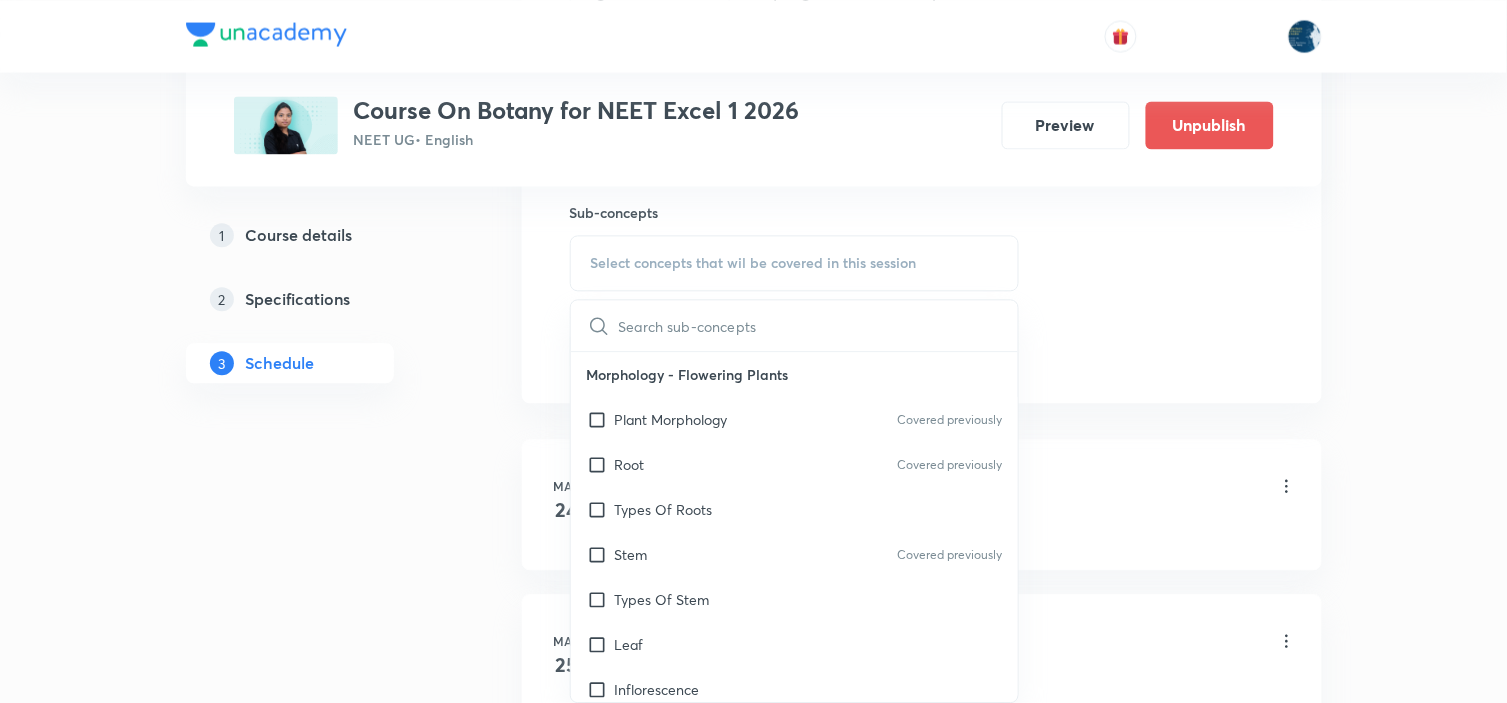 checkbox on "true" 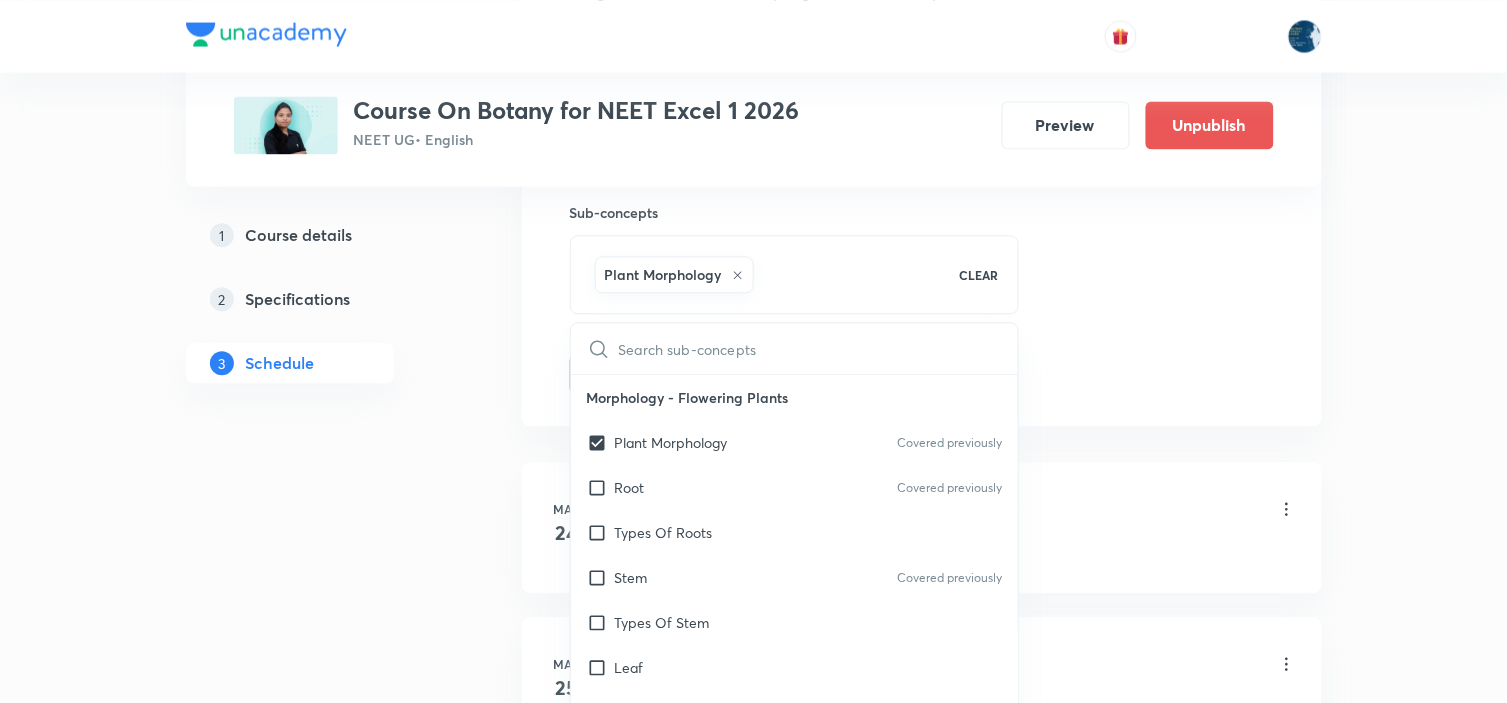 click on "Session  75 Live class Session title 15/99 Molecular basis ​ Schedule for Aug 4, 2025, 8:45 AM ​ Duration (in minutes) 55 ​   Session type Online Offline Room Room 101 Sub-concepts Plant Morphology CLEAR ​ Morphology - Flowering Plants Plant Morphology Covered previously Root Covered previously Types Of Roots Stem Covered previously Types Of Stem  Leaf Inflorescence Flower Fruit Seed Semi-Technical Description Of A Typical Flowering Plant Description Of Some Important Families Anatomy - Flowering Plants The Tissues  Tissue System Anatomy Of Dicotyledonous And Monocotyledonous Plants Secondary Growth Structural Organisation in Animals Animal Tissues Organ And Organ System Earthworm Cockroach Frogs Structural Organization in Animals Cockroach General Features  Frog General Features Transport in Plants Means Of Transport Plant-Water Relations Long Distance Transport Of Water Transpiration Uptake And Transport Of Mineral Nutrients Phloem Transport: Flow From Source To Sink Guttation Bleeding Glycolysis" at bounding box center (922, -87) 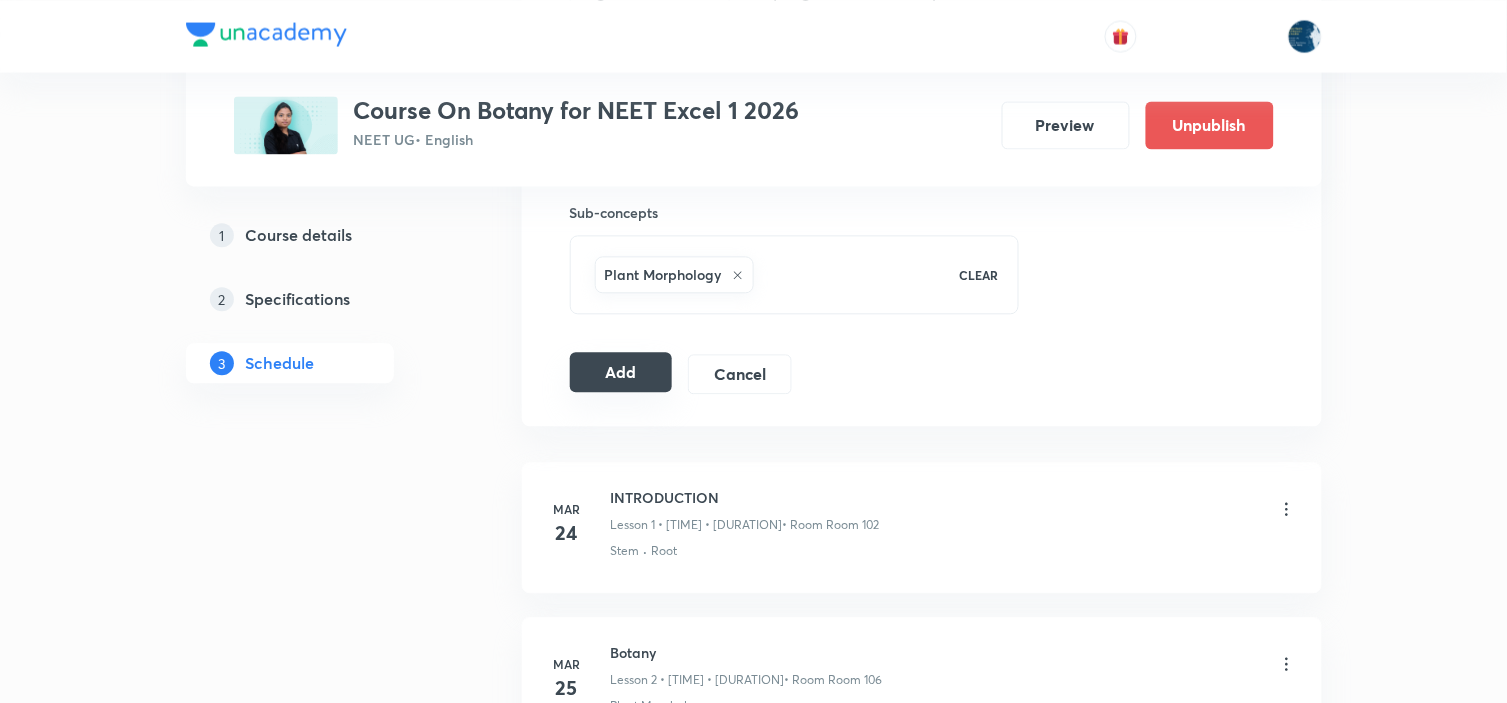 click on "Add" at bounding box center [621, 372] 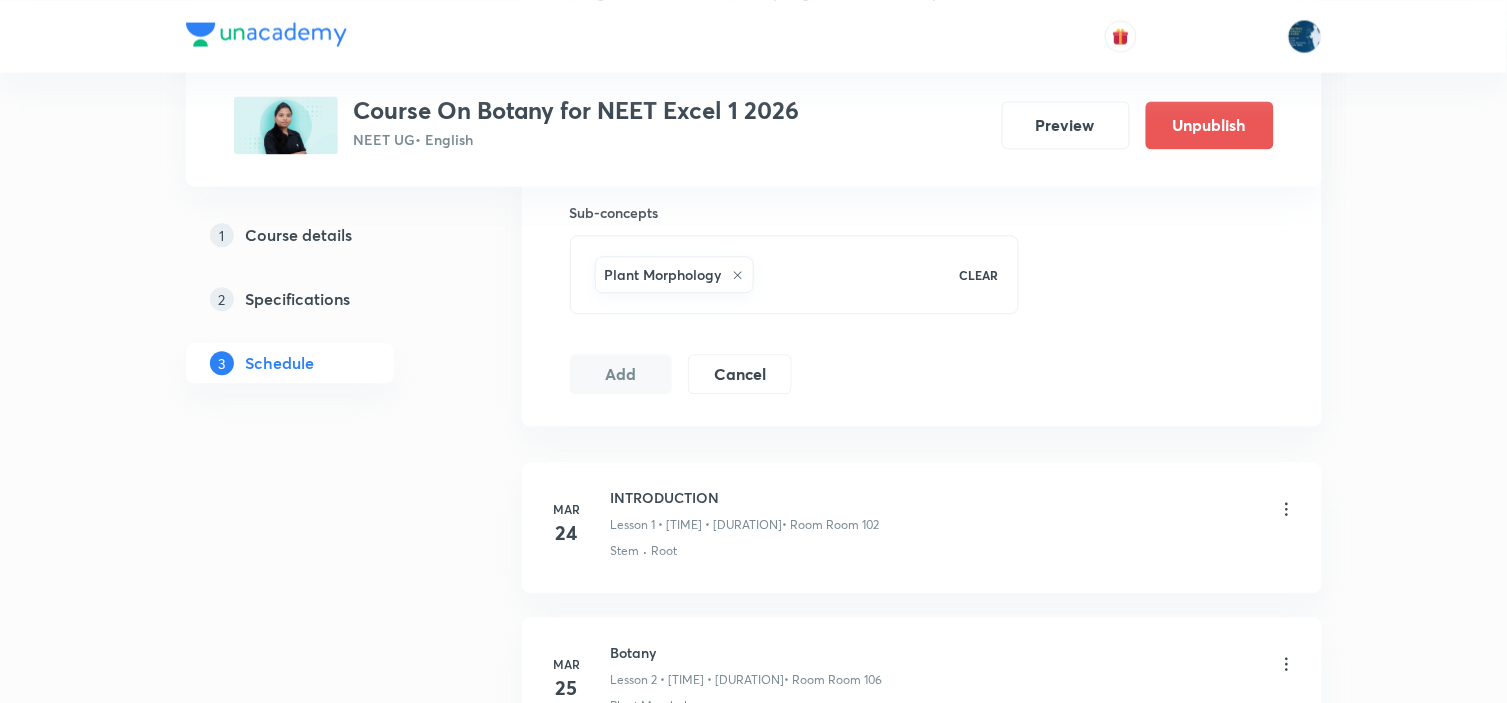 type 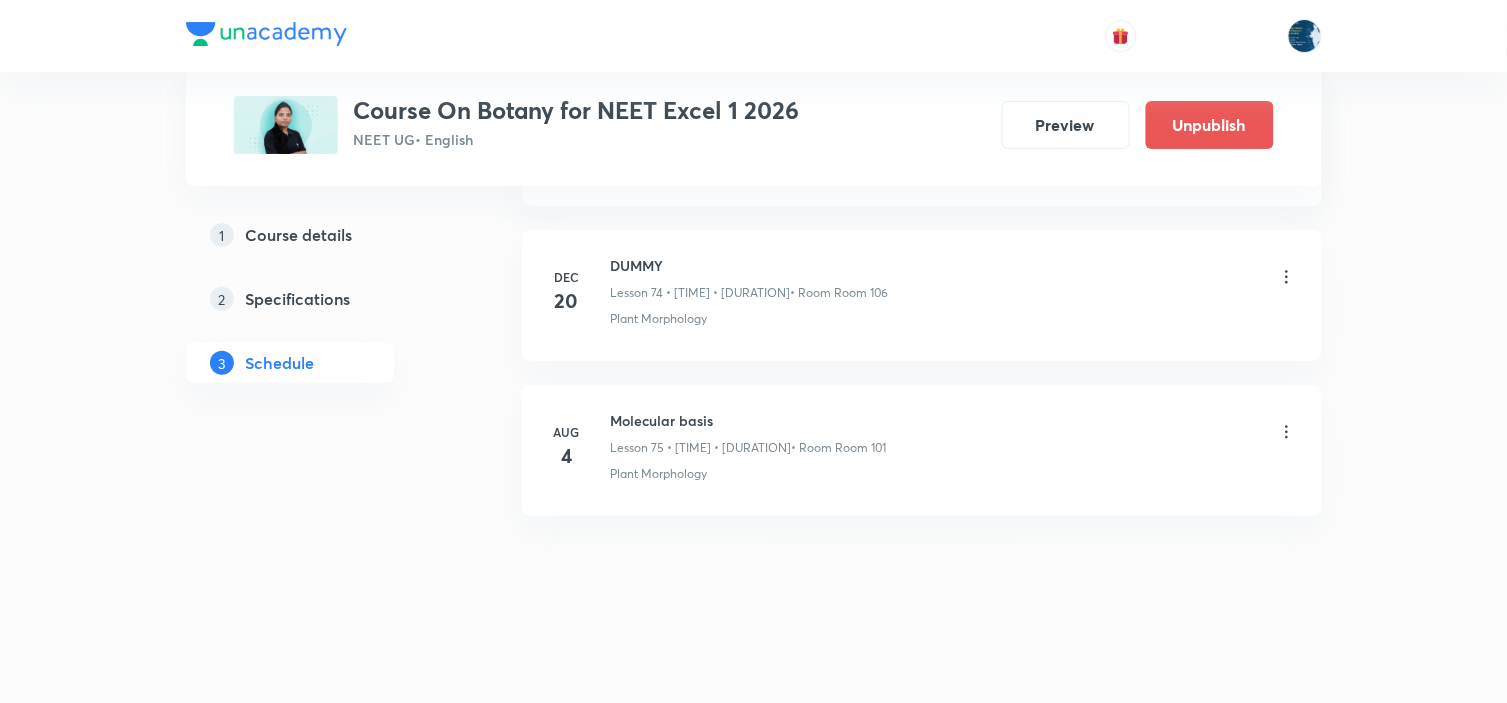 scroll, scrollTop: 11618, scrollLeft: 0, axis: vertical 